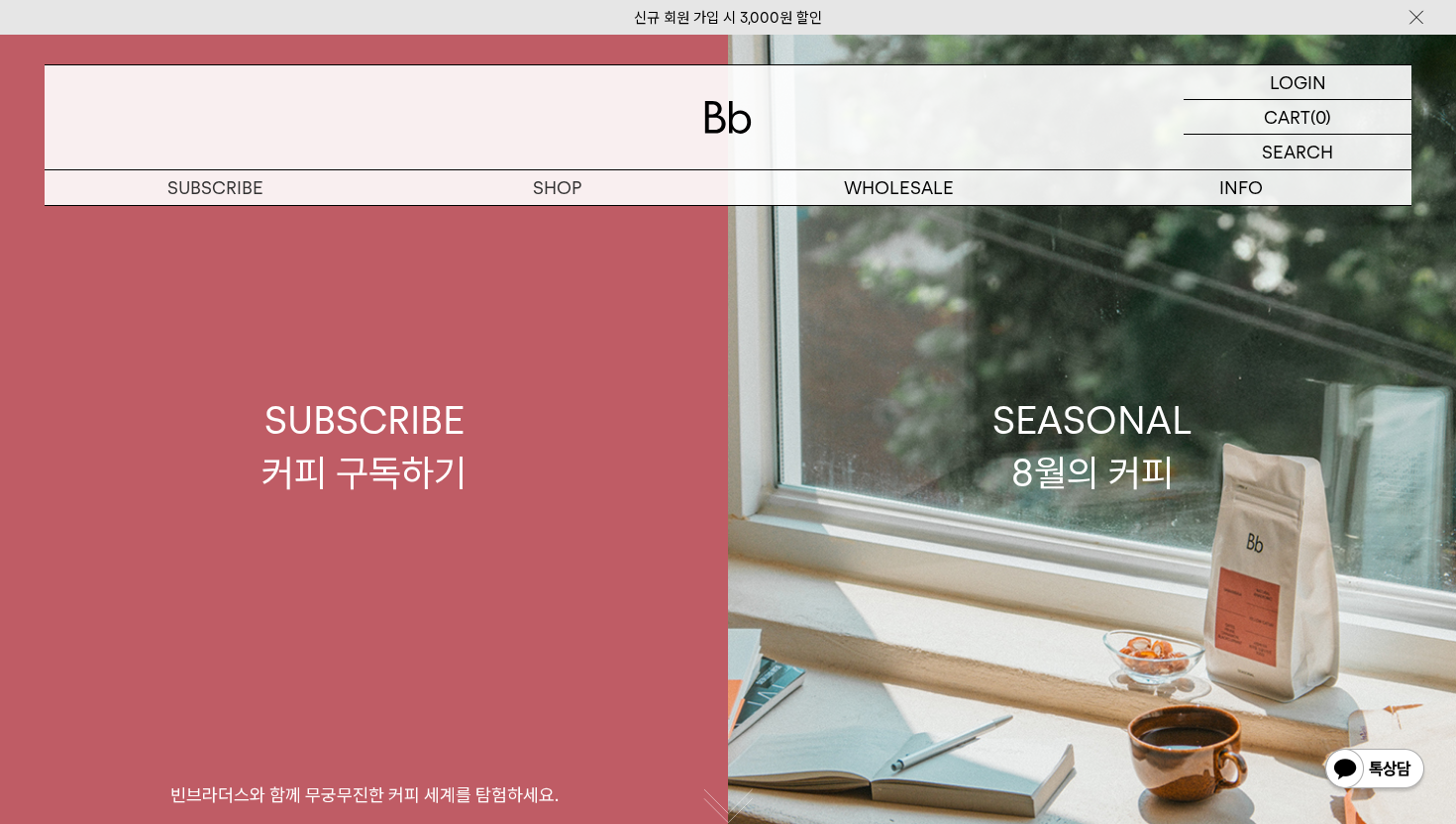 scroll, scrollTop: 0, scrollLeft: 0, axis: both 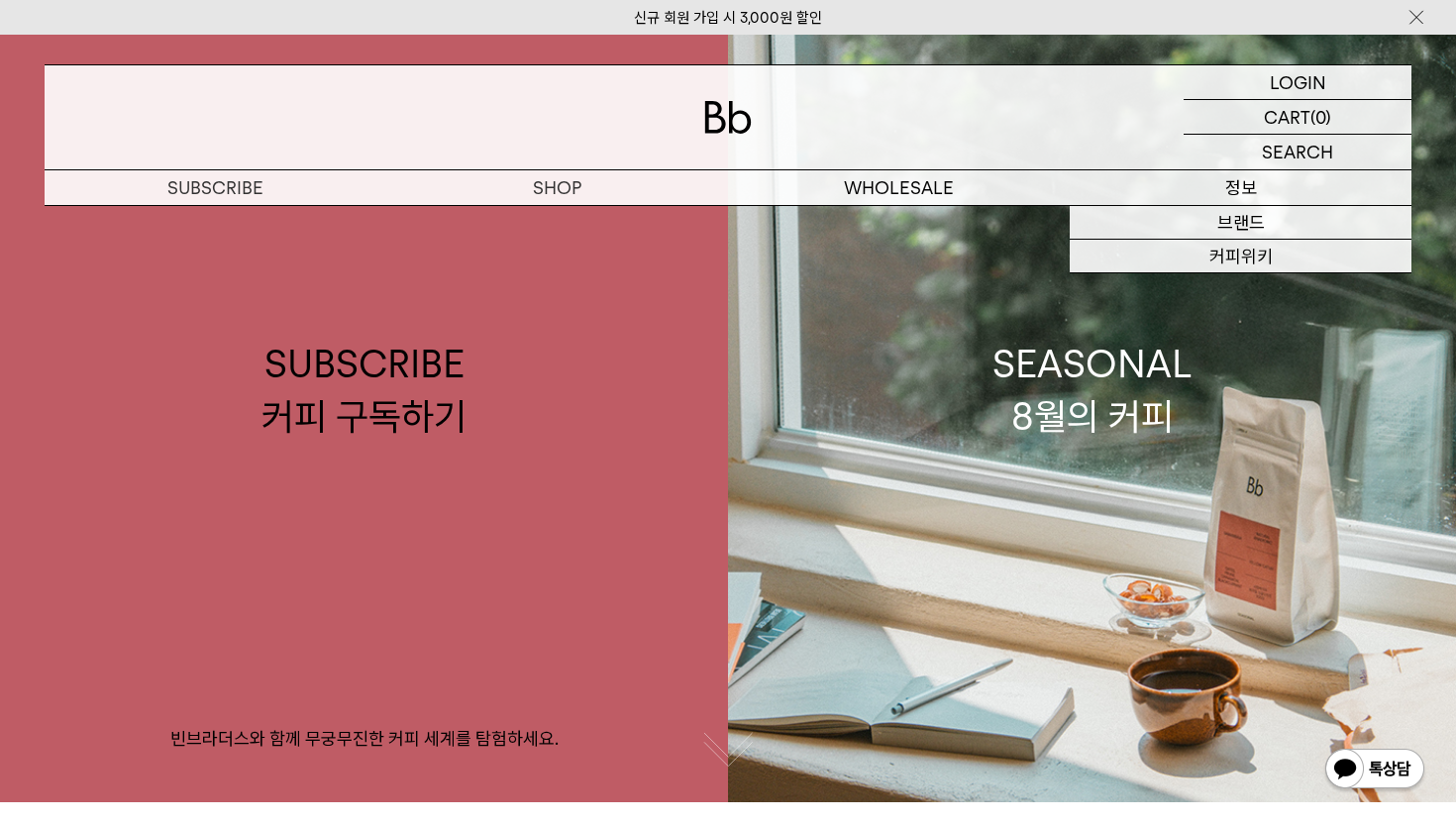 click on "정보" at bounding box center [1240, 187] 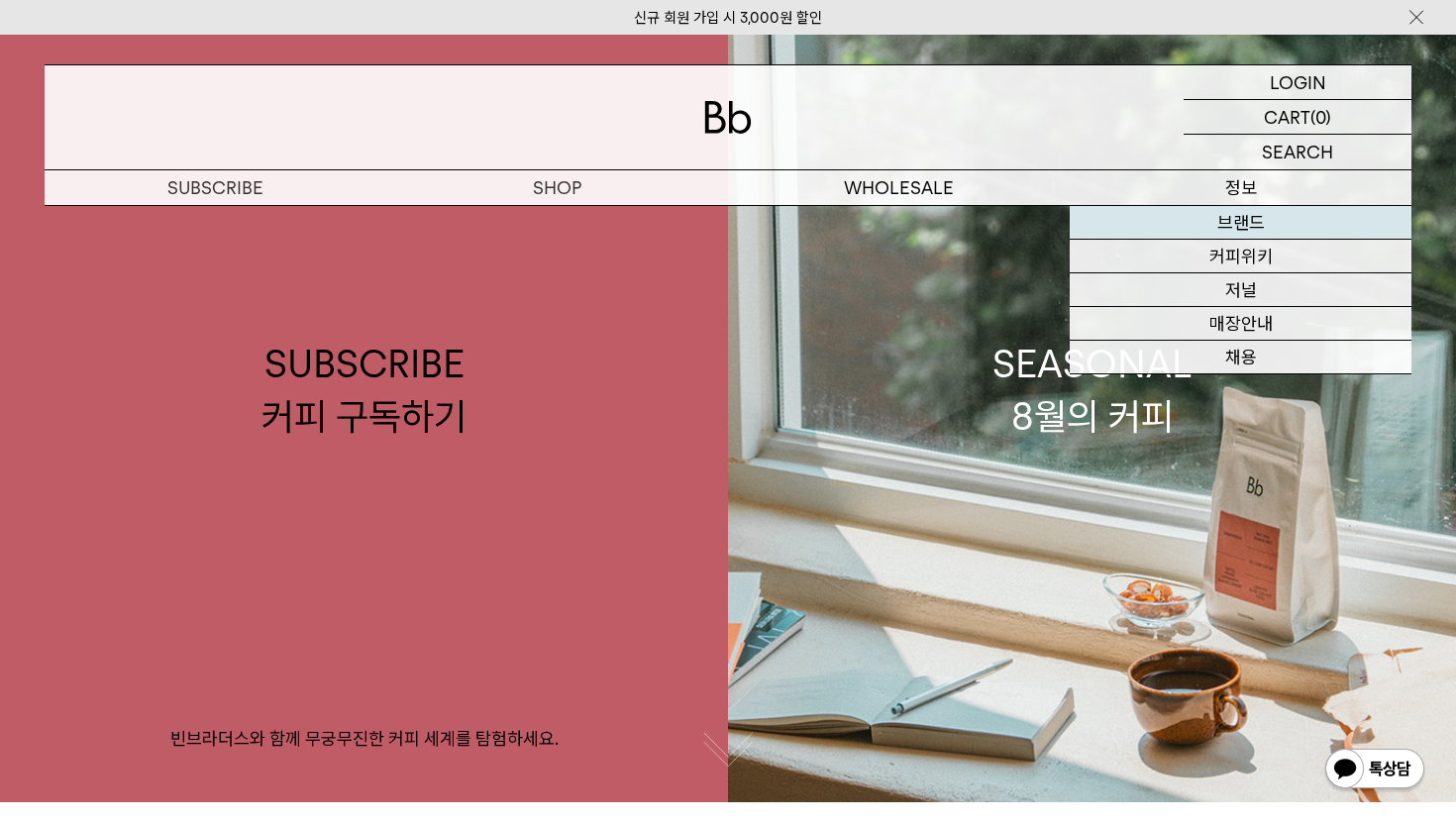 click on "브랜드" at bounding box center (1240, 223) 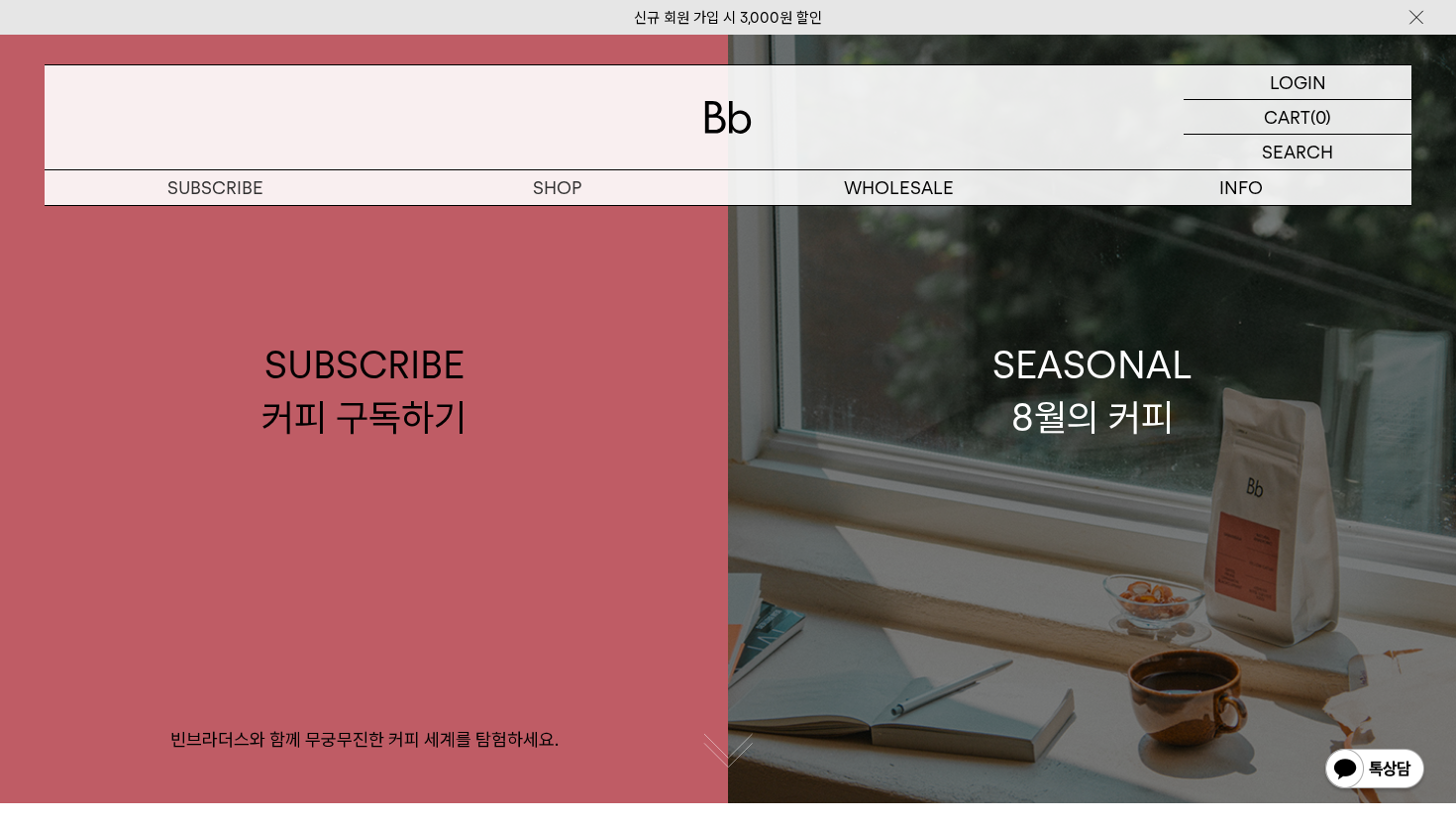 scroll, scrollTop: 0, scrollLeft: 0, axis: both 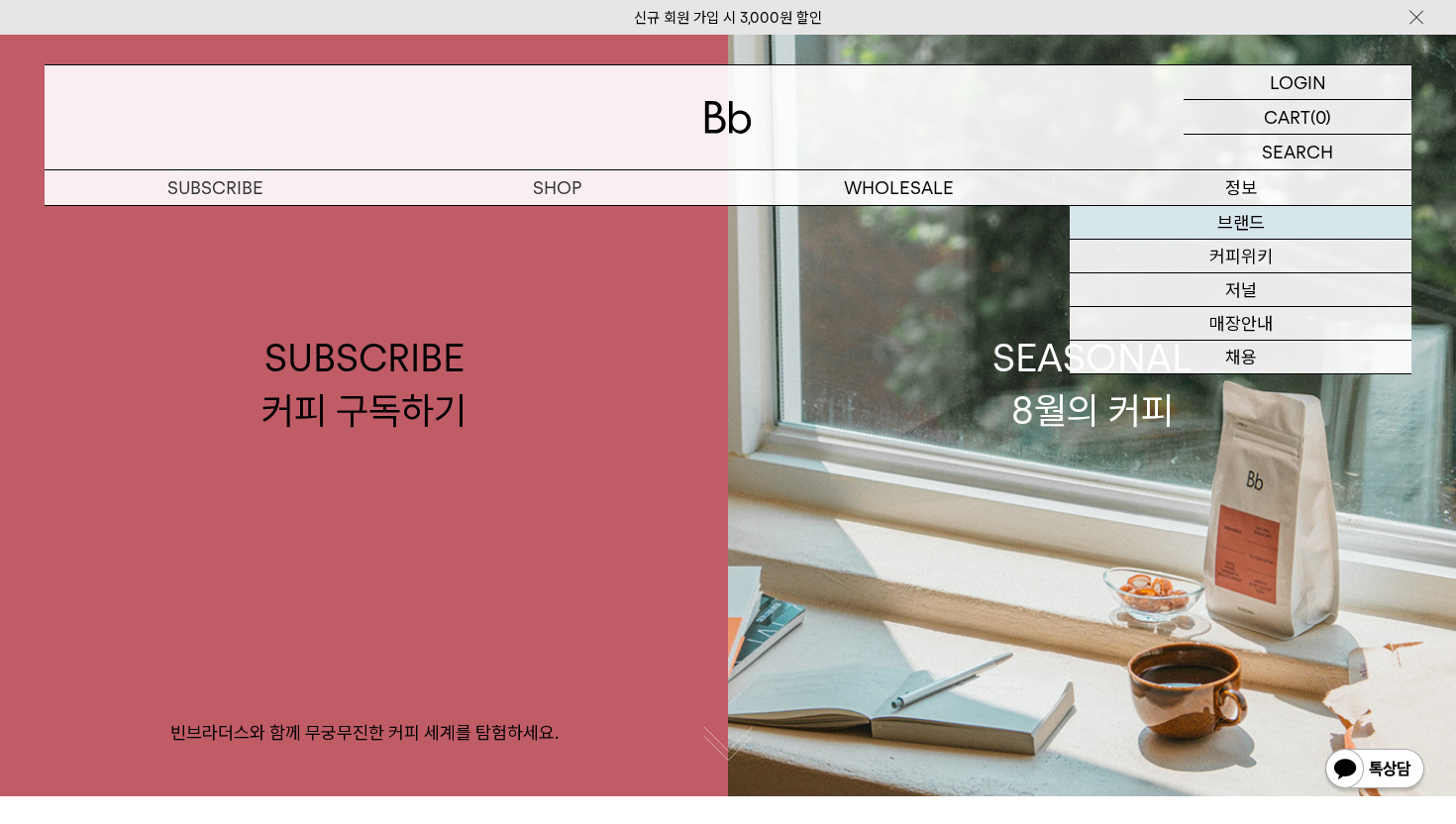 click on "브랜드" at bounding box center (1240, 223) 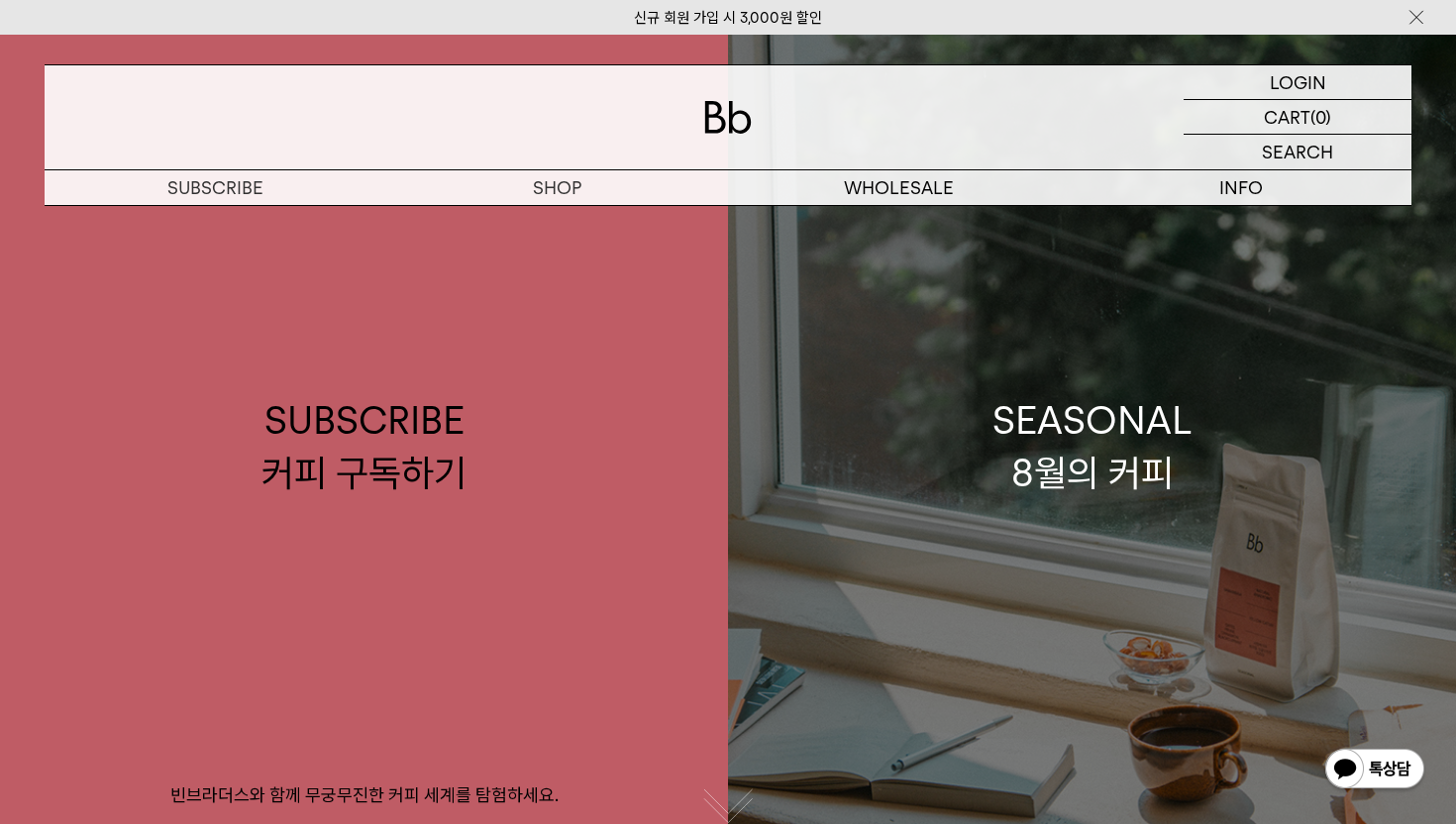 scroll, scrollTop: 0, scrollLeft: 0, axis: both 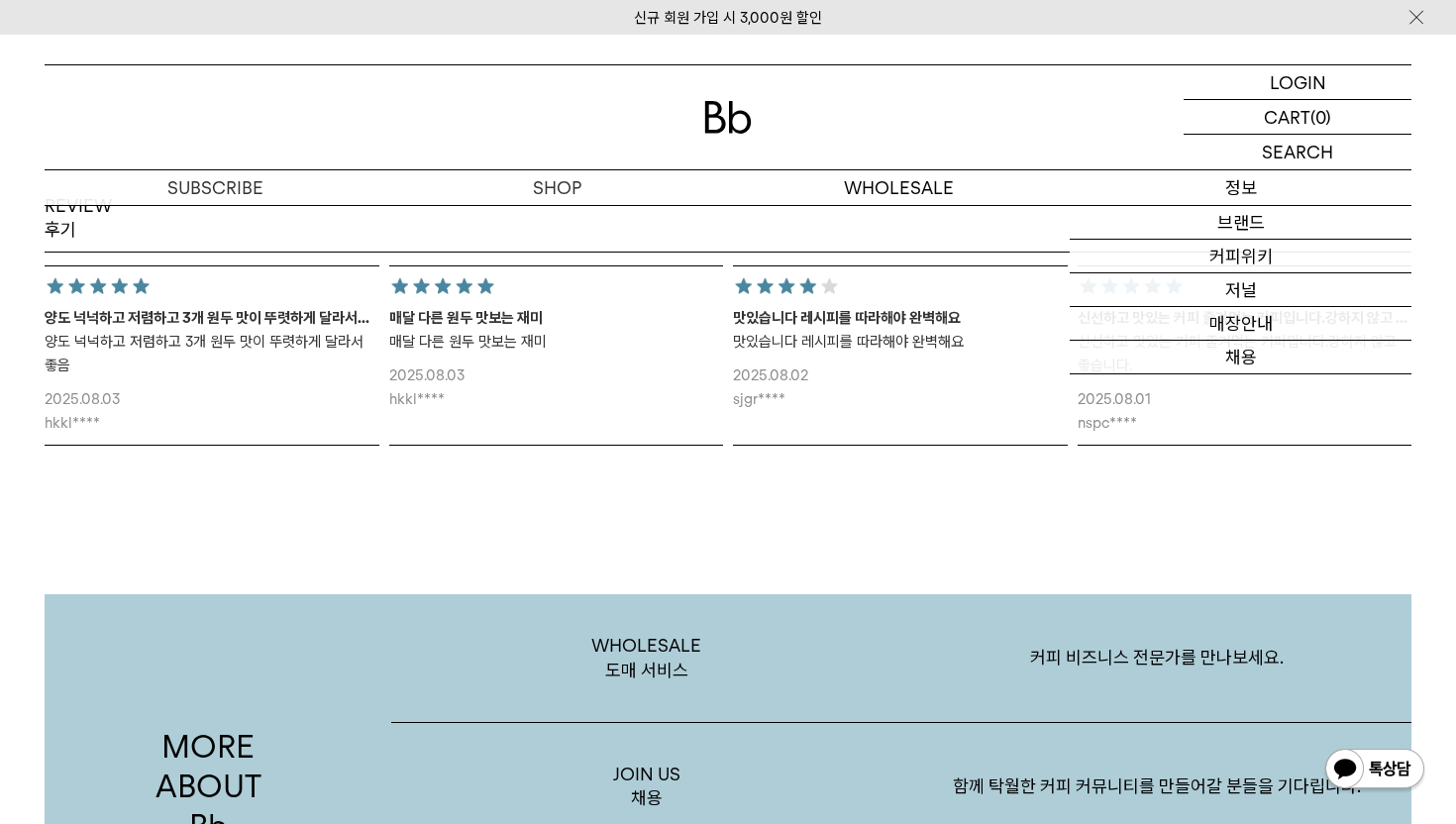 click on "정보" at bounding box center [1240, 187] 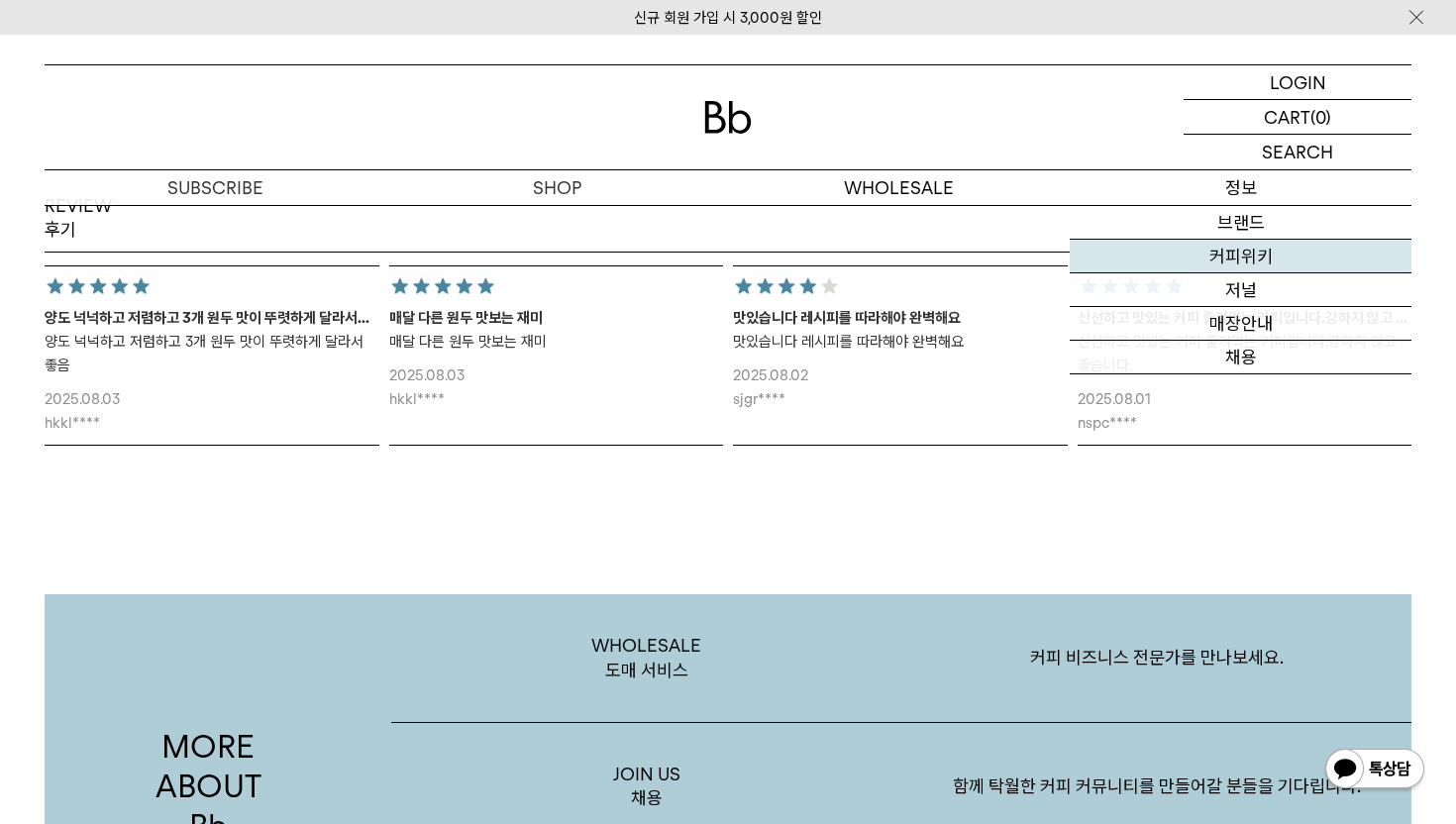 click on "커피위키" at bounding box center (1240, 257) 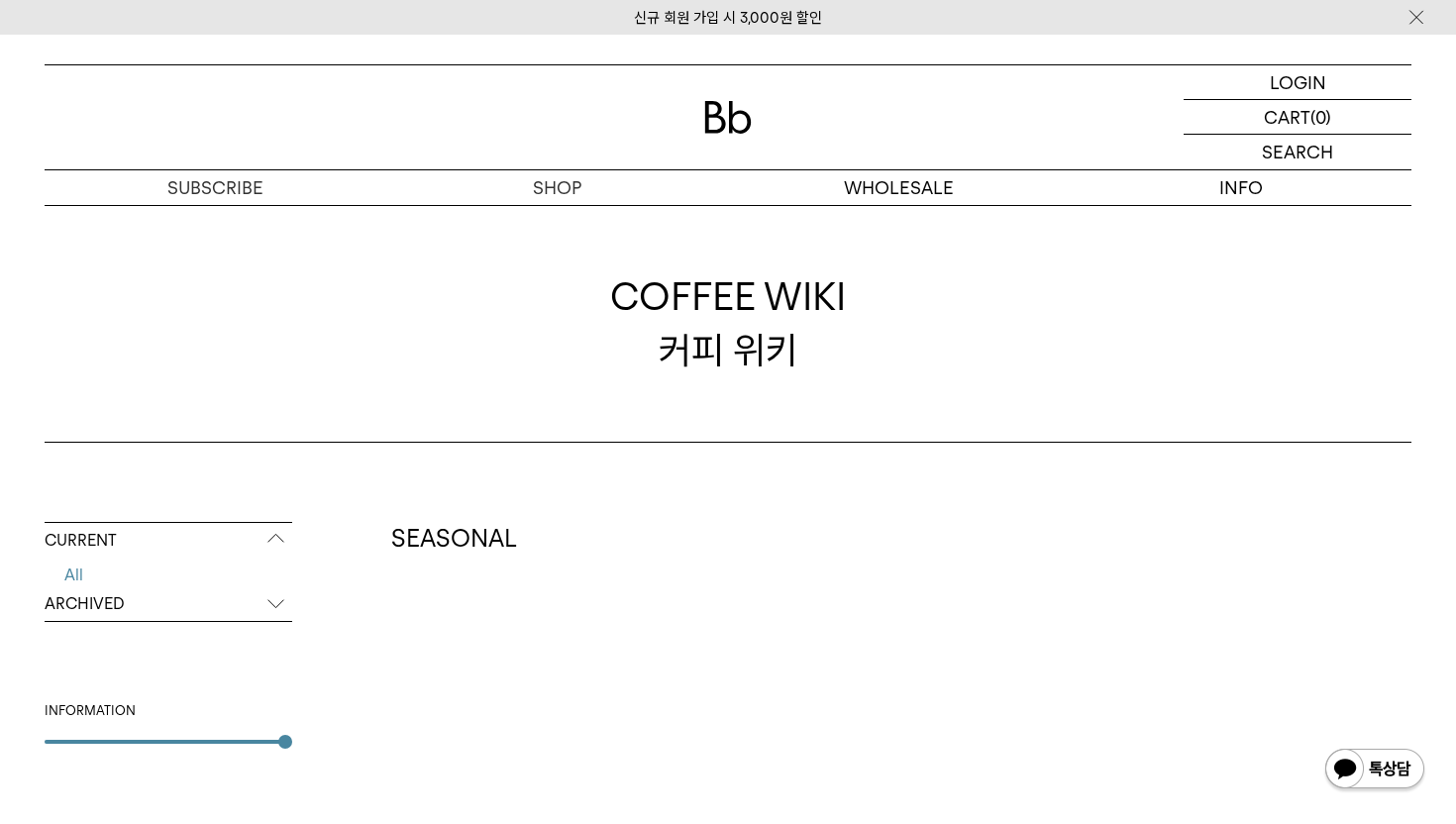 scroll, scrollTop: 0, scrollLeft: 0, axis: both 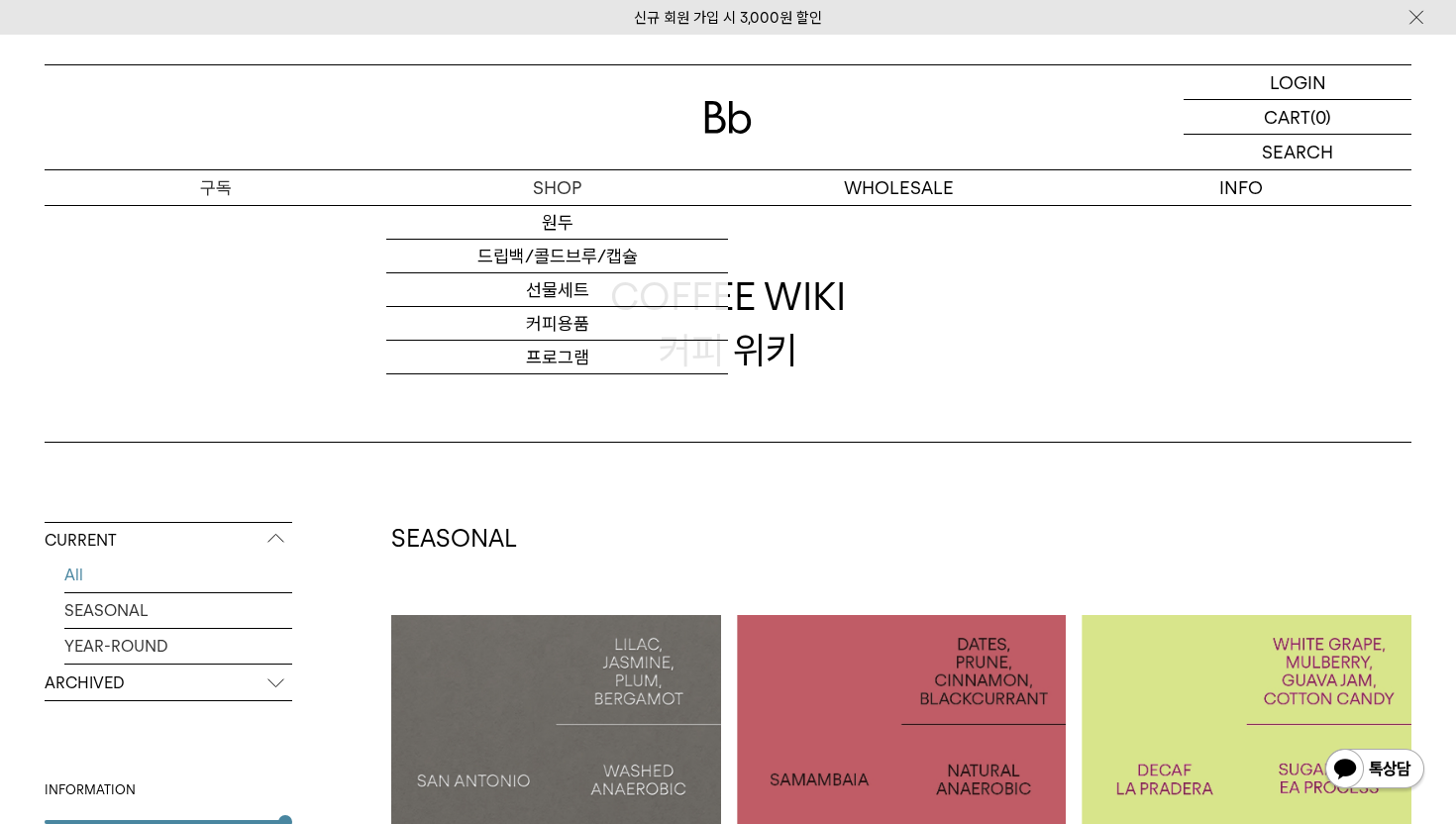 click on "구독" at bounding box center [215, 187] 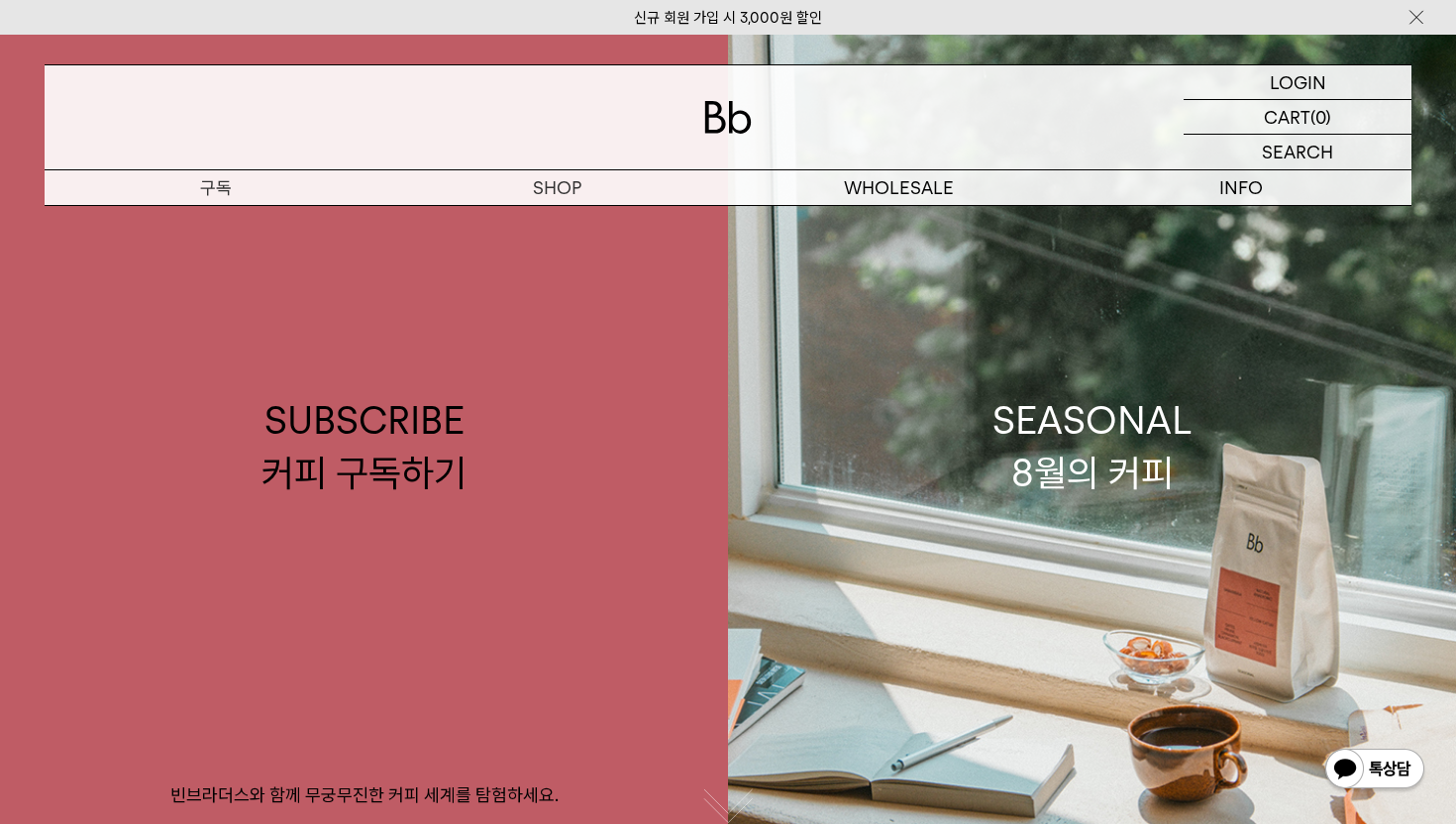 scroll, scrollTop: 0, scrollLeft: 0, axis: both 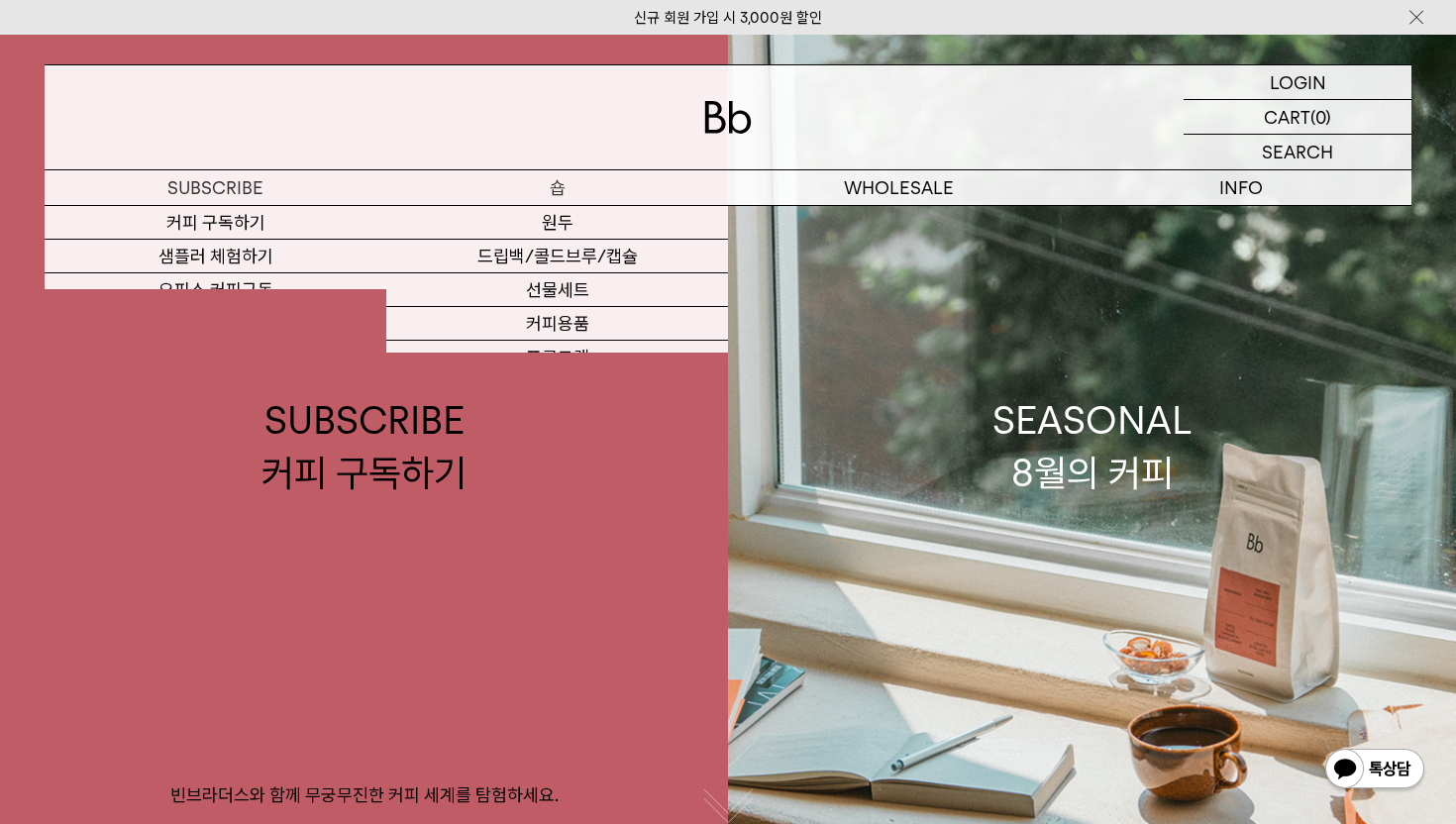 click on "숍" at bounding box center [557, 187] 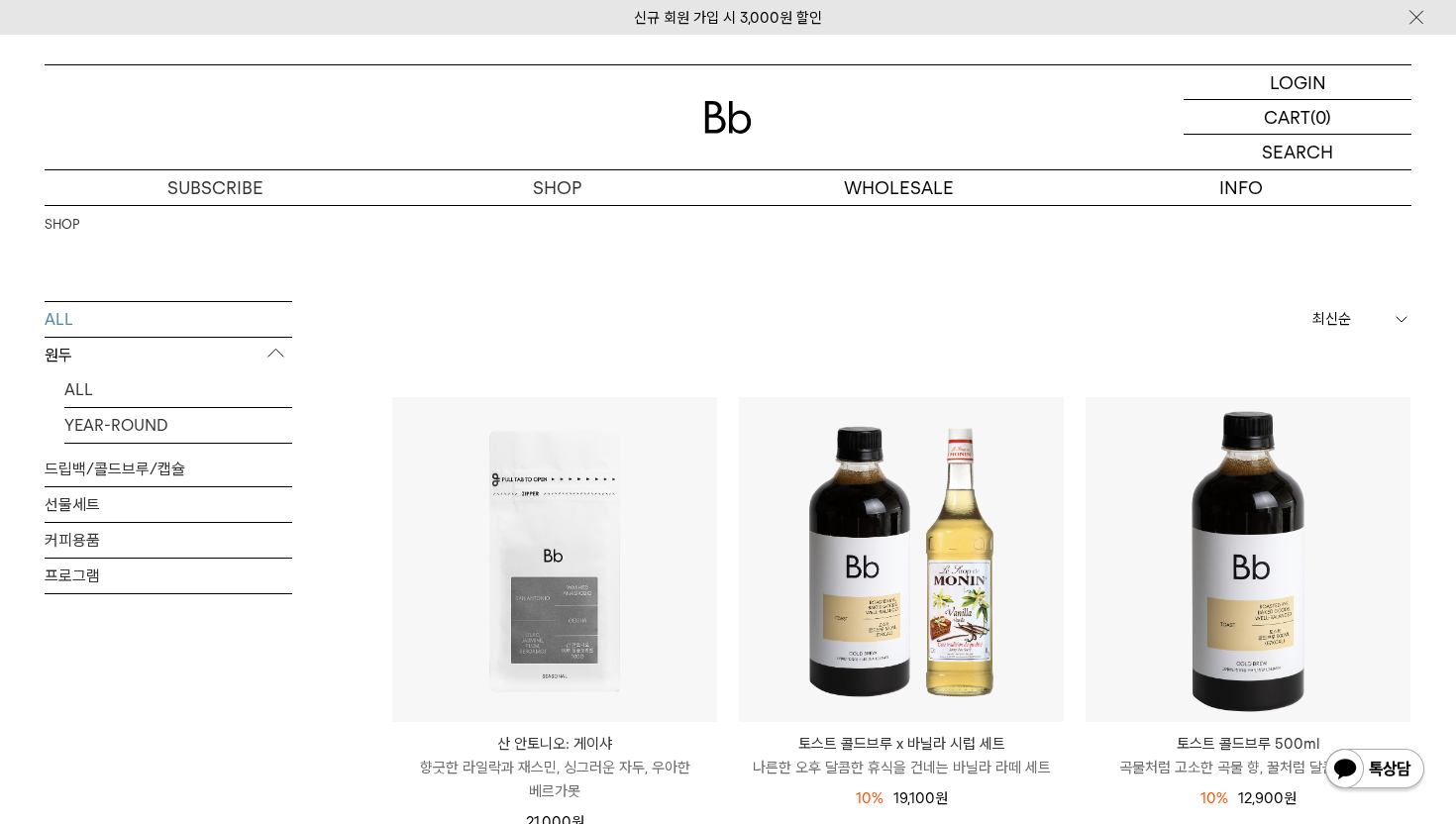 scroll, scrollTop: 0, scrollLeft: 0, axis: both 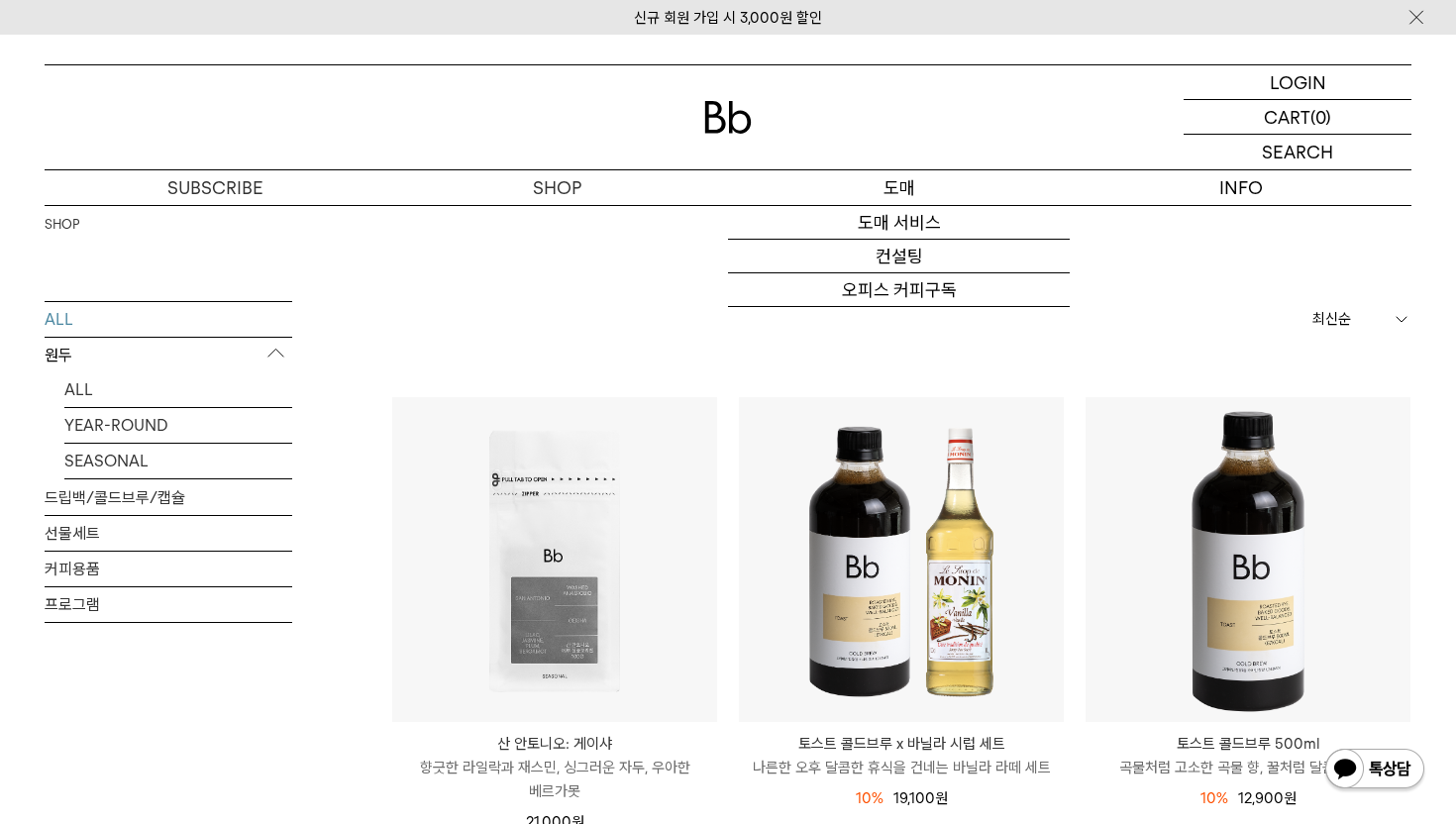 click on "도매" at bounding box center (898, 187) 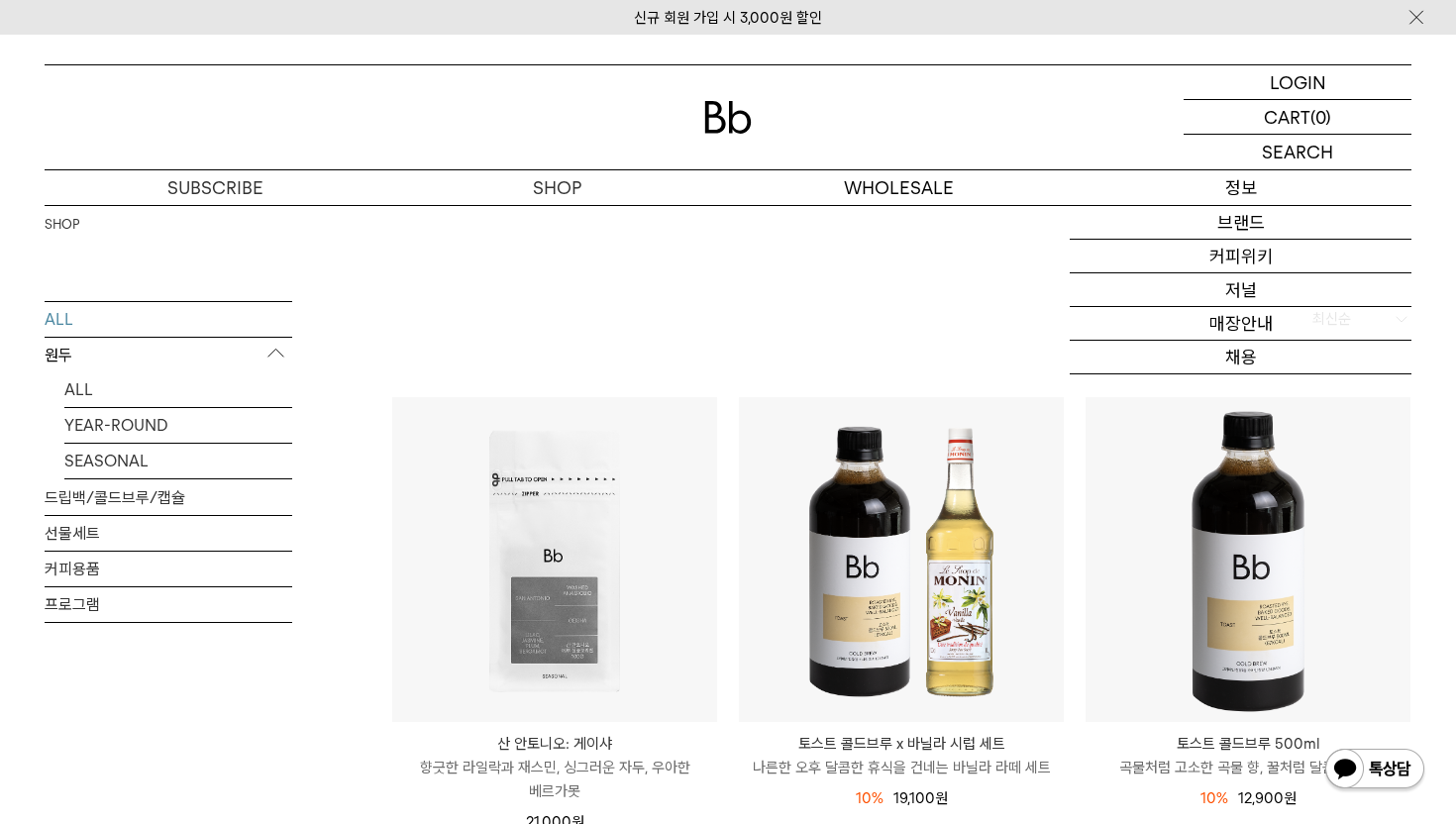 click on "정보" at bounding box center [1240, 187] 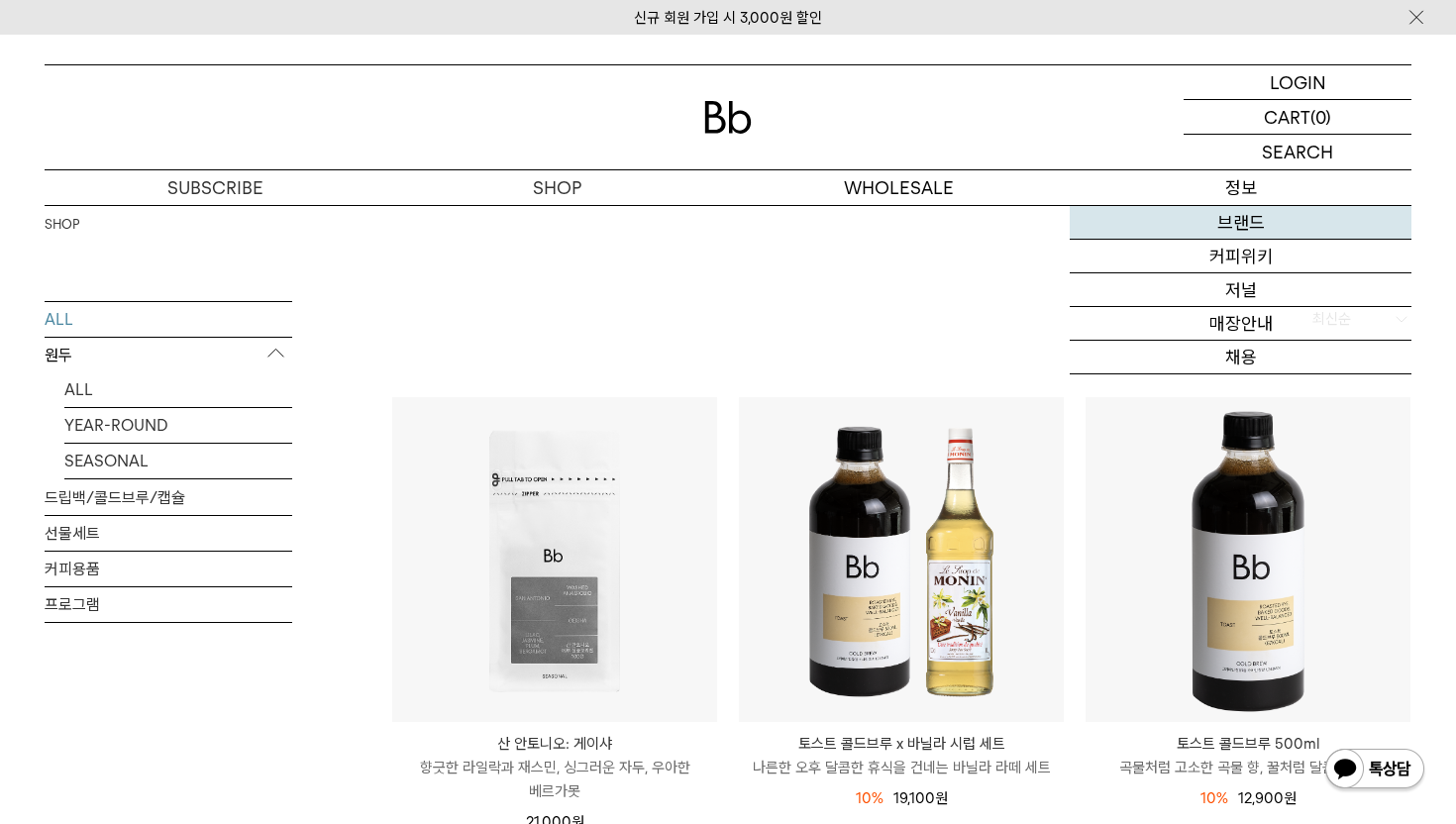 click on "브랜드" at bounding box center [1240, 223] 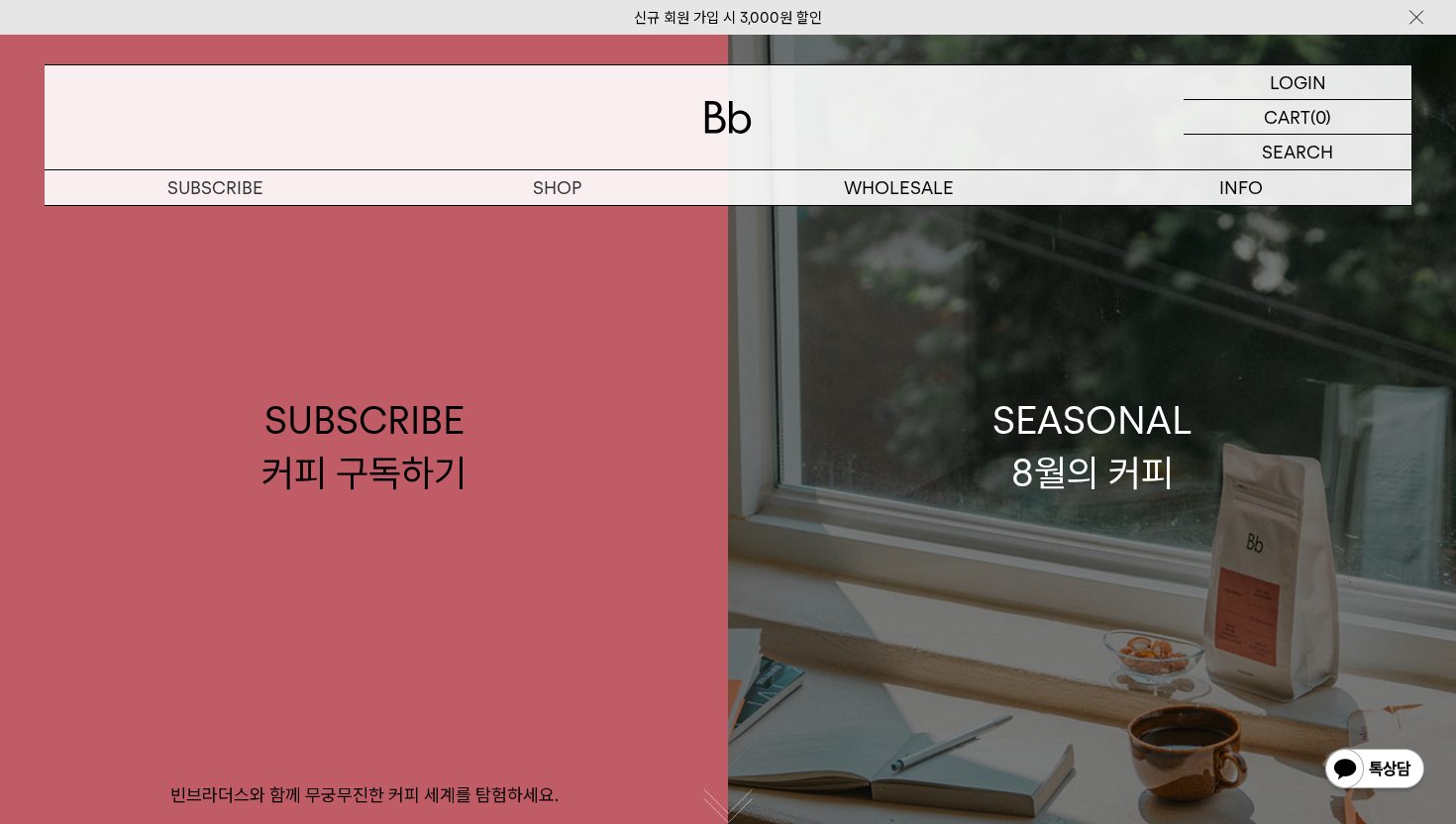 scroll, scrollTop: 0, scrollLeft: 0, axis: both 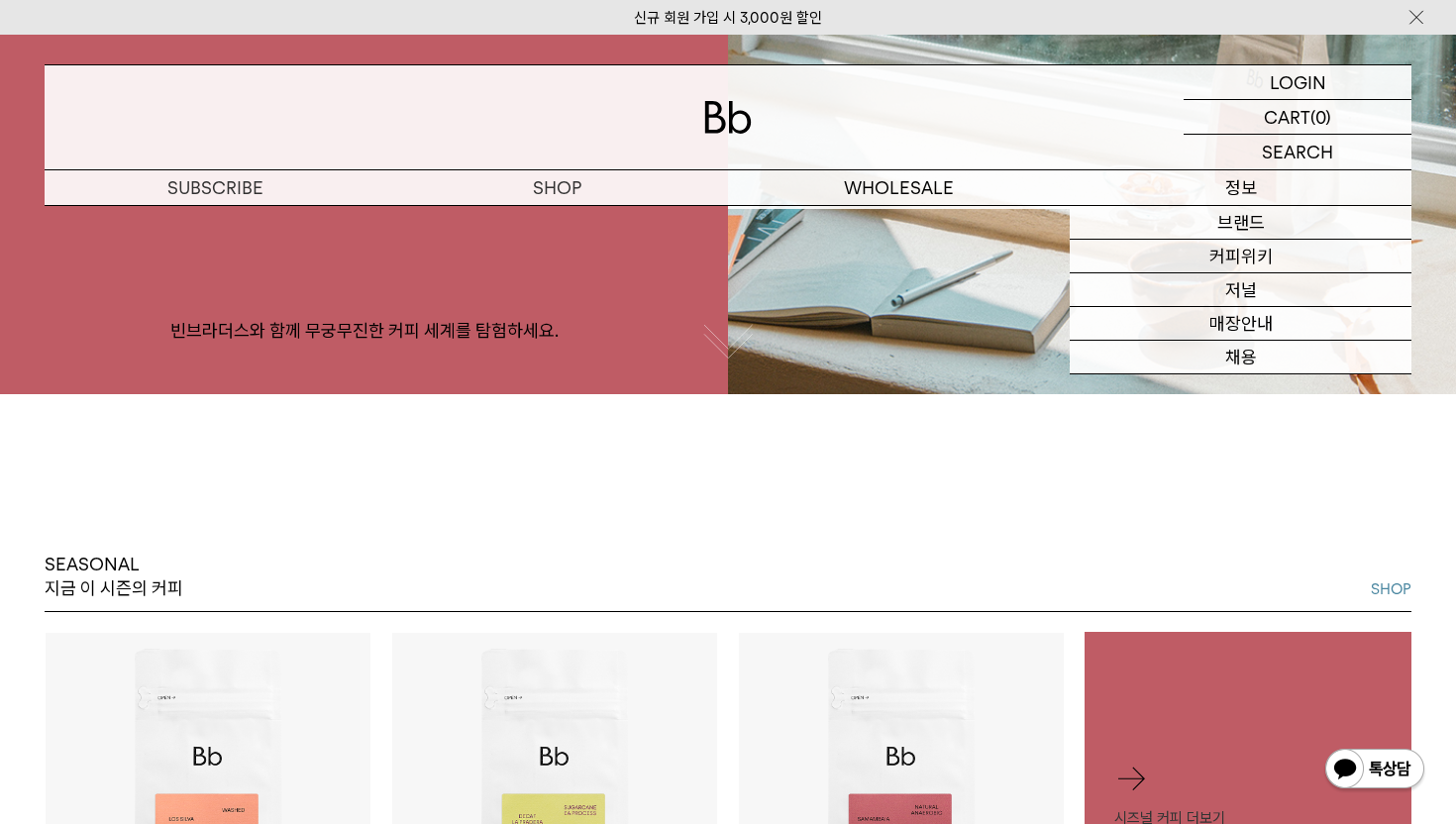 click on "정보" at bounding box center (1240, 187) 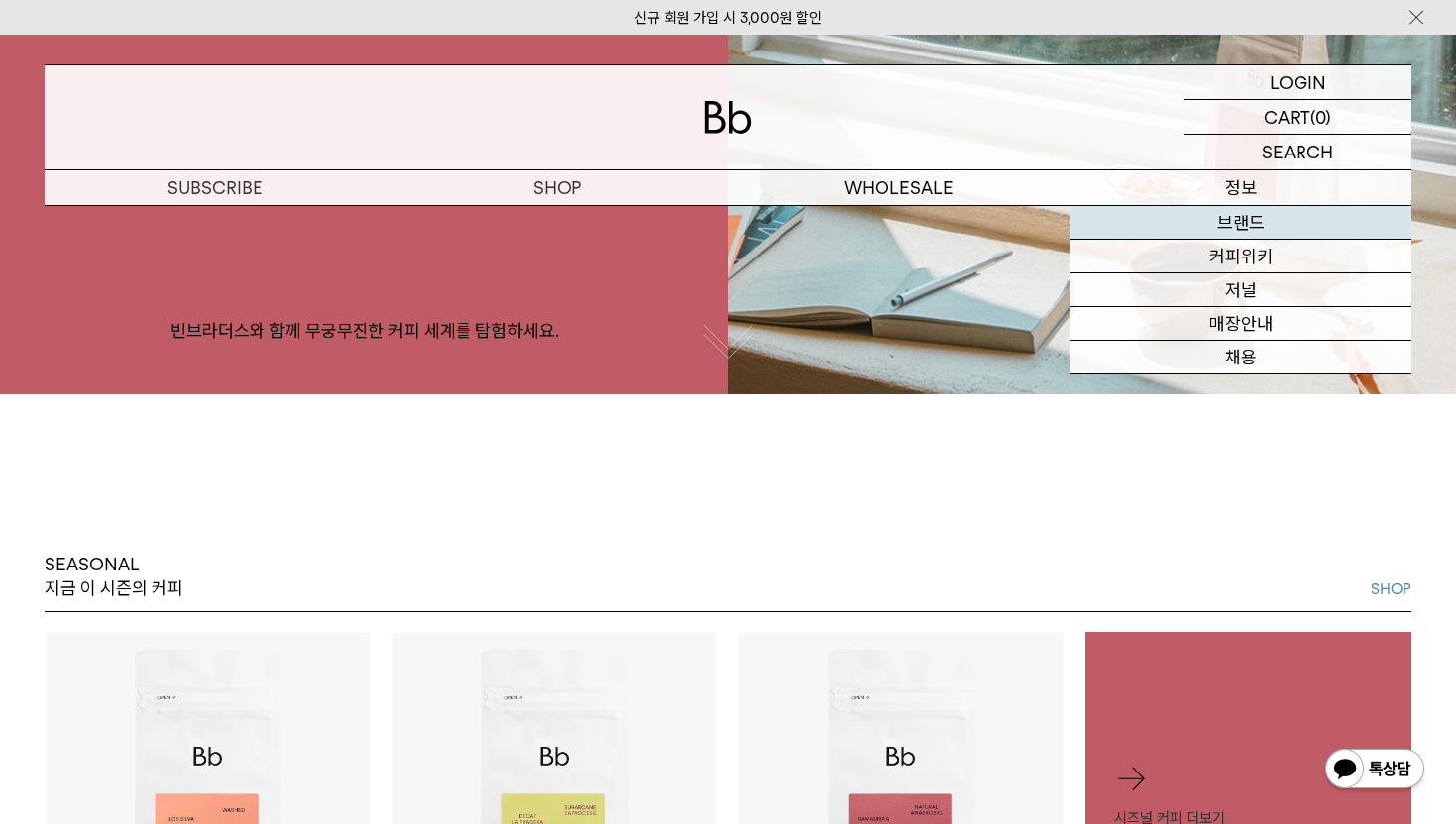 click on "브랜드" at bounding box center (1240, 223) 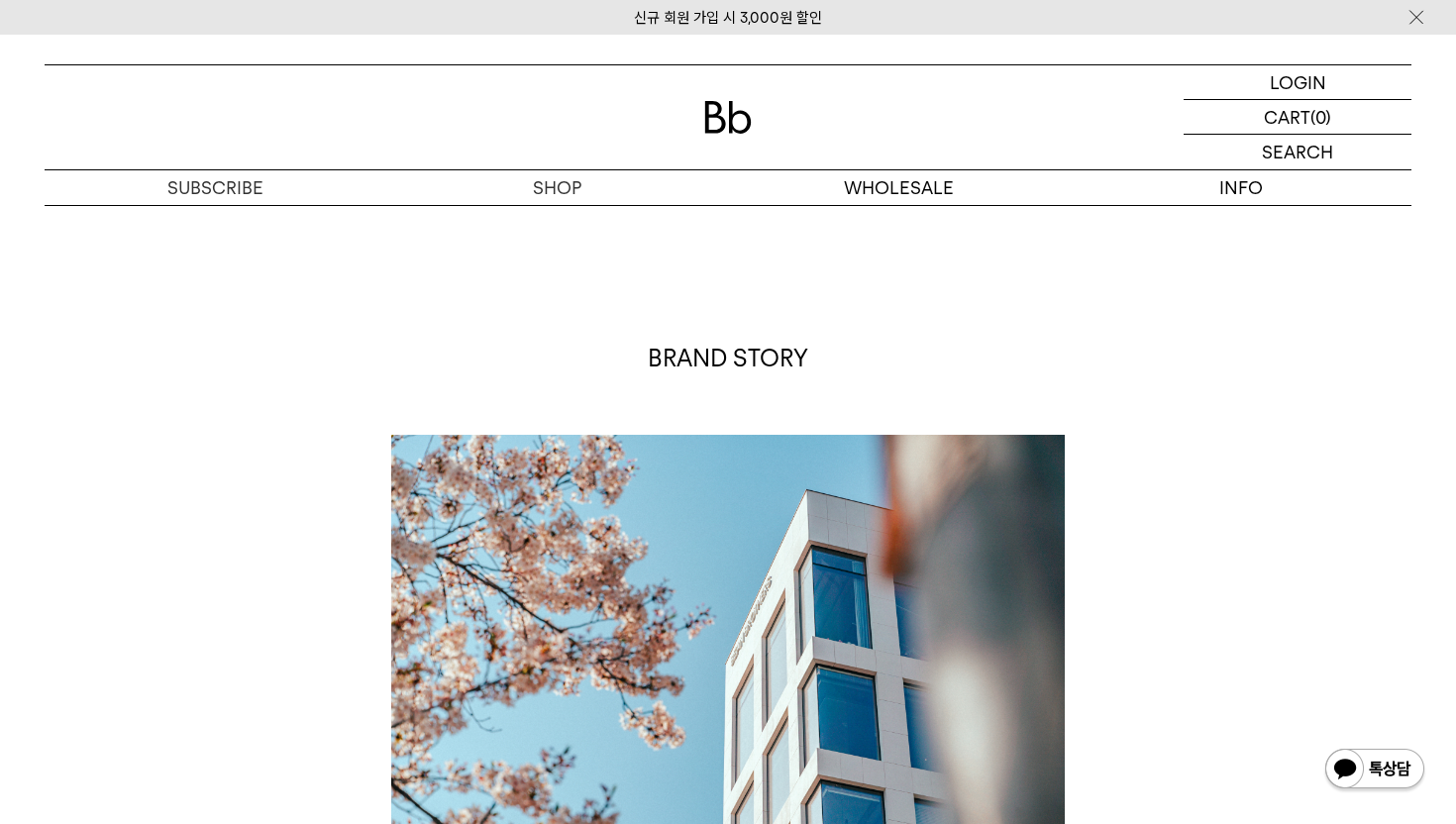 scroll, scrollTop: 0, scrollLeft: 0, axis: both 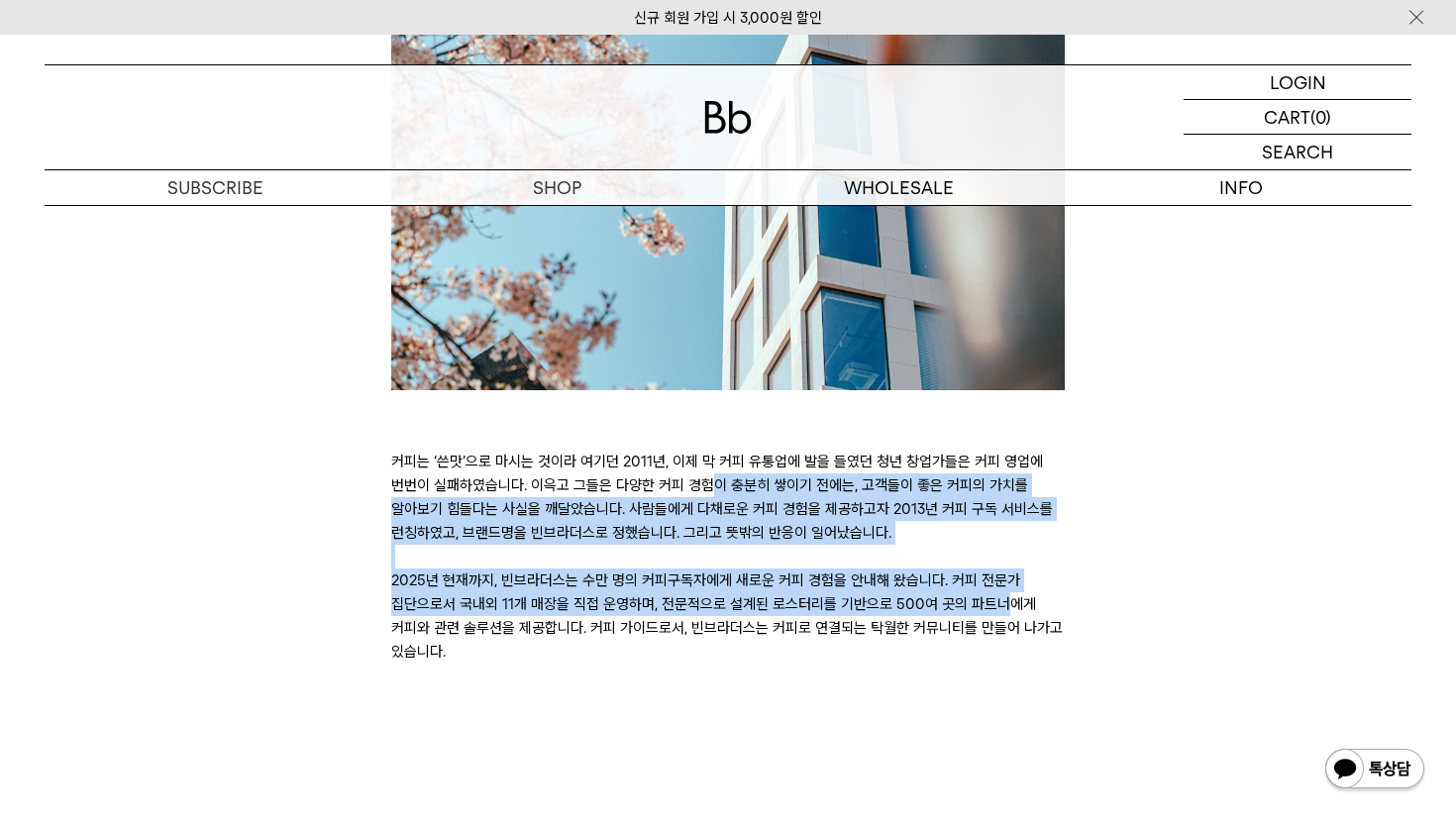 drag, startPoint x: 405, startPoint y: 478, endPoint x: 691, endPoint y: 605, distance: 312.9297 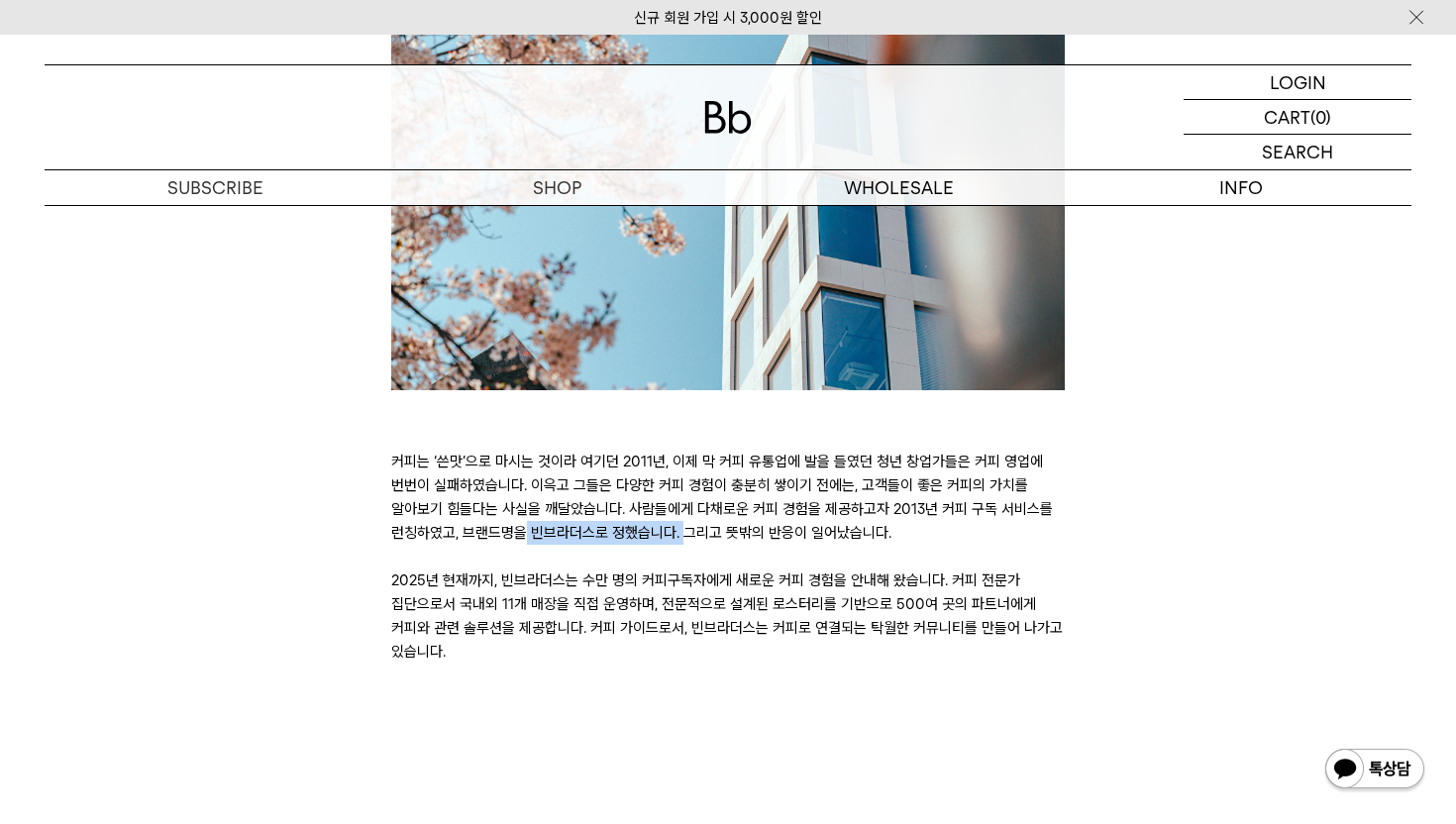 copy on "[YEAR] 커피 구독 서비스" 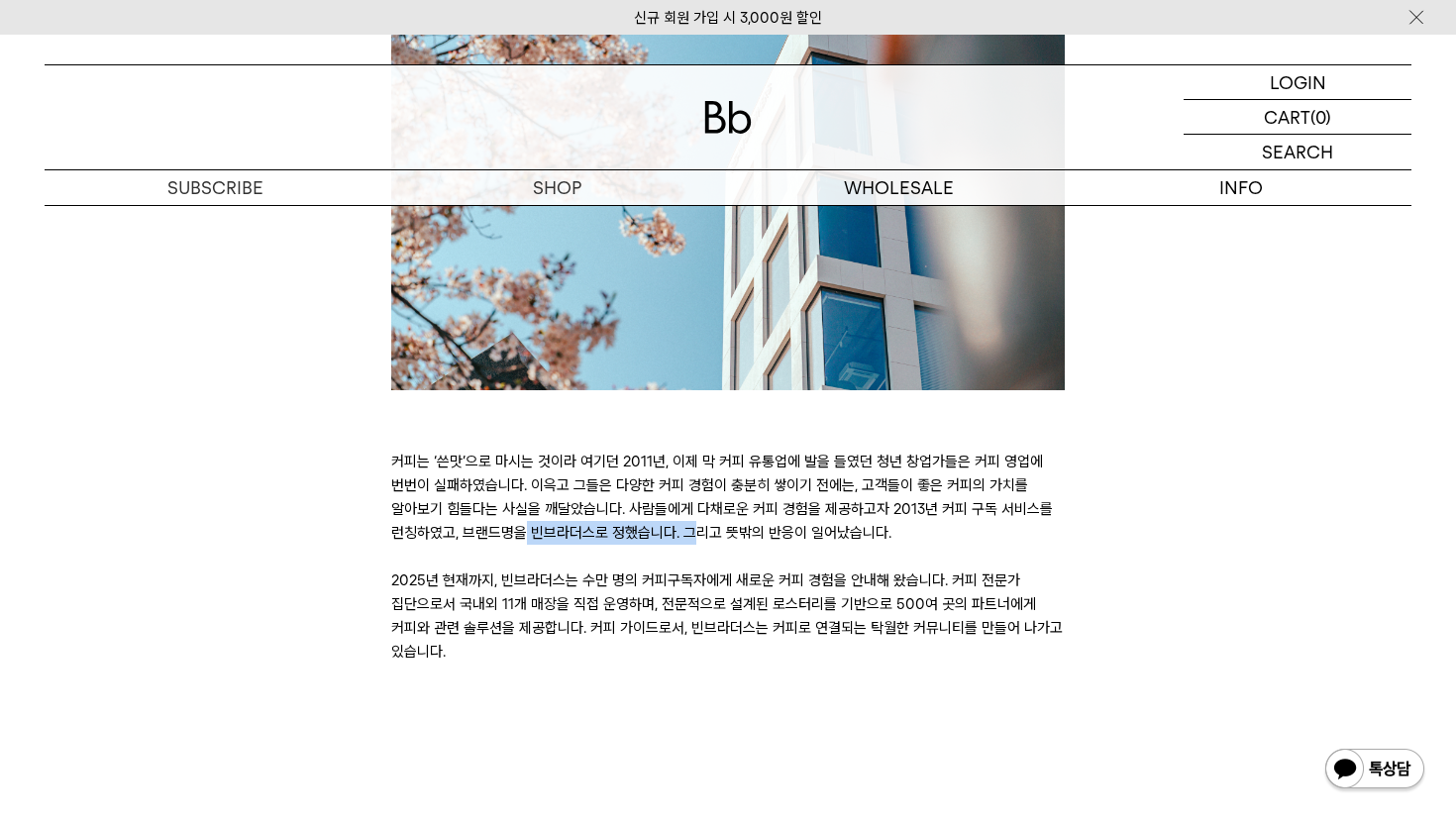 click on "커피는 ‘쓴맛’으로 마시는 것이라 여기던 2011년, 이제 막 커피 유통업에 발을 들였던 청년 창업가들은 커피 영업에 번번이 실패하였습니다. 이윽고 그들은 다양한 커피 경험이 충분히 쌓이기 전에는, 고객들이 좋은 커피의 가치를 알아보기 힘들다는 사실을 깨달았습니다. 사람들에게 다채로운 커피 경험을 제공하고자 2013년 커피 구독 서비스를 런칭하였고, 브랜드명을 빈브라더스로 정했습니다. 그리고 뜻밖의 반응이 일어났습니다." at bounding box center [728, 557] 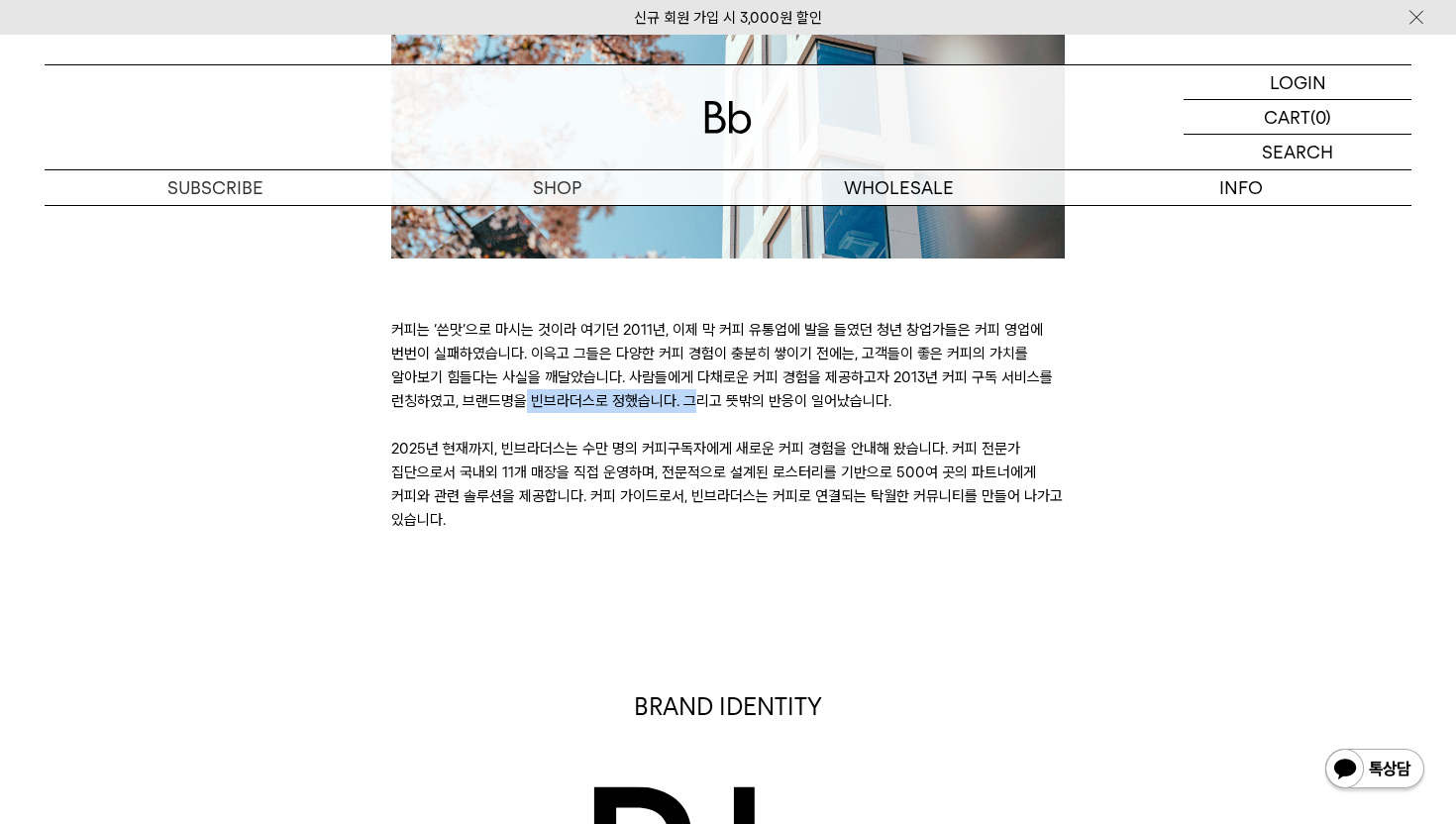 scroll, scrollTop: 398, scrollLeft: 0, axis: vertical 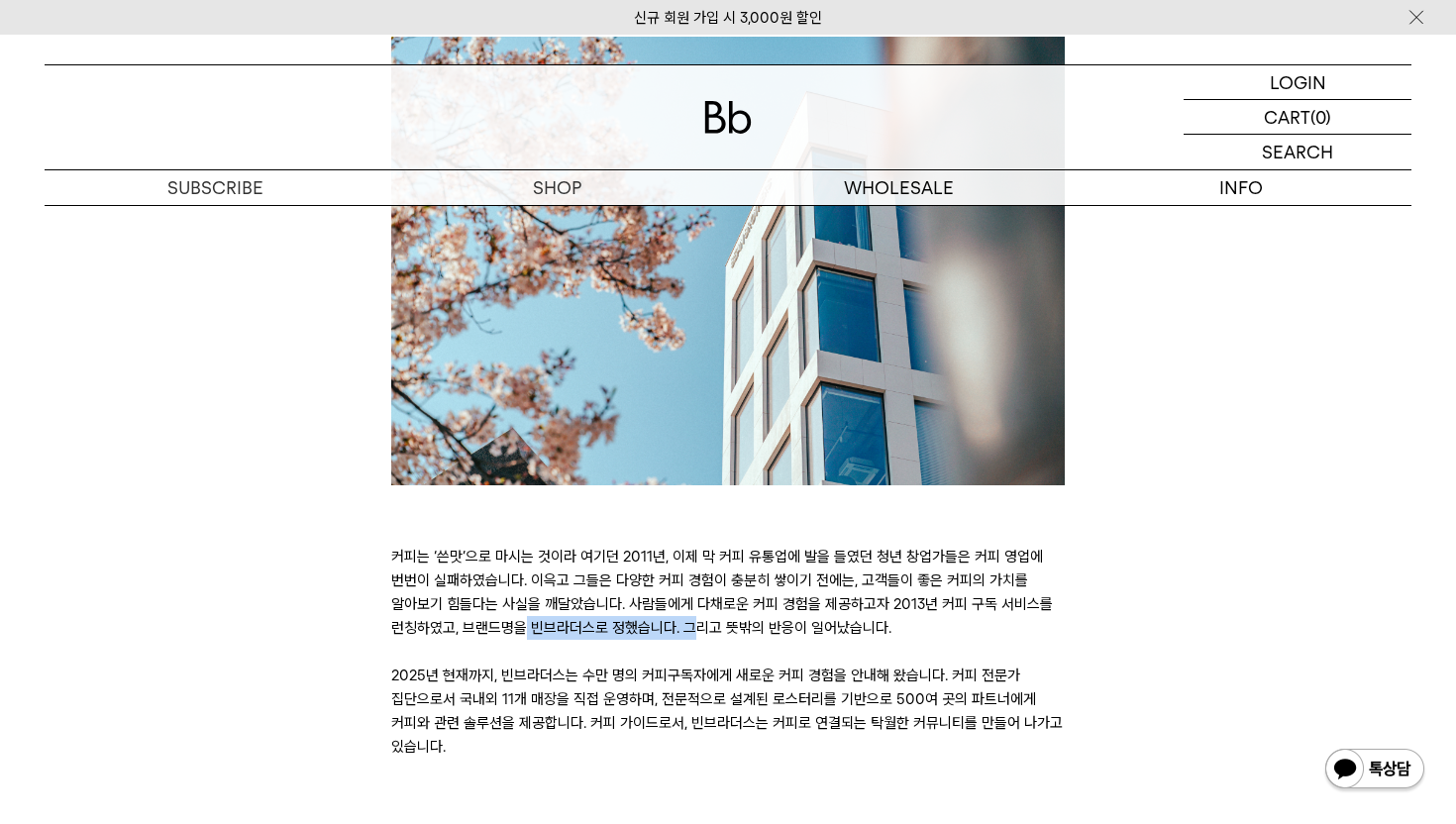 click on "커피는 ‘쓴맛’으로 마시는 것이라 여기던 2011년, 이제 막 커피 유통업에 발을 들였던 청년 창업가들은 커피 영업에 번번이 실패하였습니다. 이윽고 그들은 다양한 커피 경험이 충분히 쌓이기 전에는, 고객들이 좋은 커피의 가치를 알아보기 힘들다는 사실을 깨달았습니다. 사람들에게 다채로운 커피 경험을 제공하고자 2013년 커피 구독 서비스를 런칭하였고, 브랜드명을 빈브라더스로 정했습니다. 그리고 뜻밖의 반응이 일어났습니다." at bounding box center [728, 652] 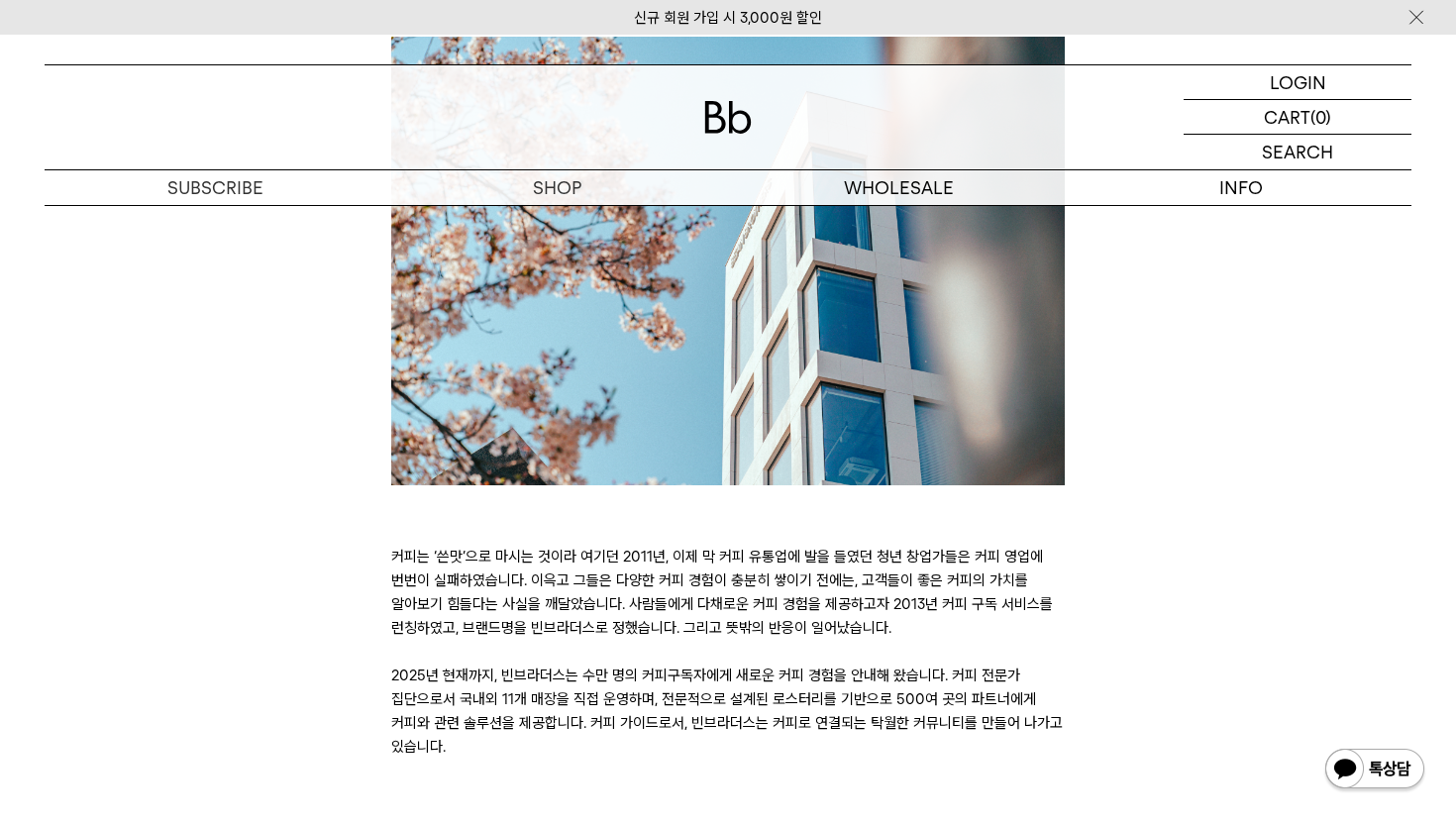 click on "커피는 ‘쓴맛’으로 마시는 것이라 여기던 2011년, 이제 막 커피 유통업에 발을 들였던 청년 창업가들은 커피 영업에 번번이 실패하였습니다. 이윽고 그들은 다양한 커피 경험이 충분히 쌓이기 전에는, 고객들이 좋은 커피의 가치를 알아보기 힘들다는 사실을 깨달았습니다. 사람들에게 다채로운 커피 경험을 제공하고자 2013년 커피 구독 서비스를 런칭하였고, 브랜드명을 빈브라더스로 정했습니다. 그리고 뜻밖의 반응이 일어났습니다." at bounding box center (728, 652) 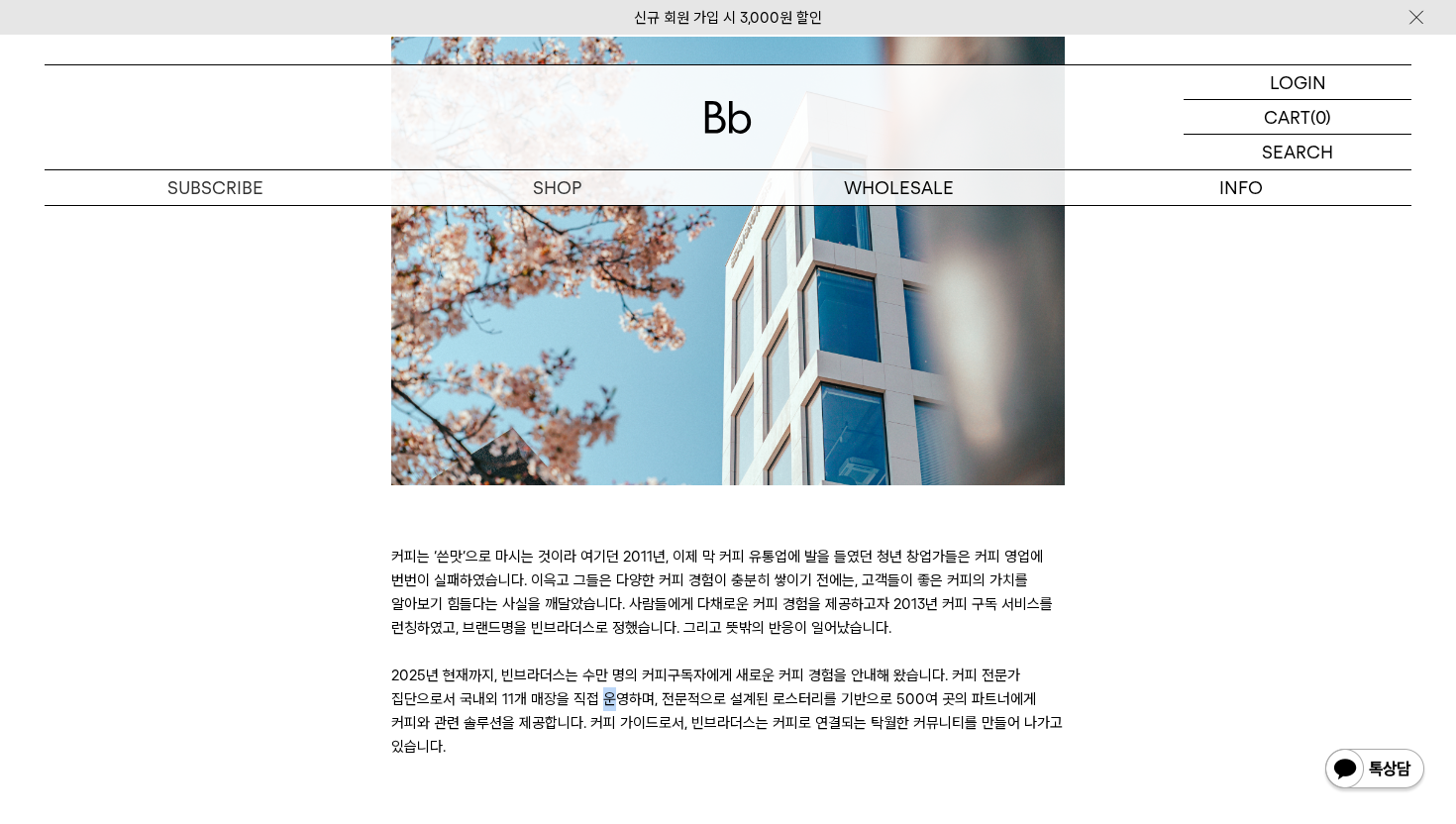 click on "커피는 ‘쓴맛’으로 마시는 것이라 여기던 2011년, 이제 막 커피 유통업에 발을 들였던 청년 창업가들은 커피 영업에 번번이 실패하였습니다. 이윽고 그들은 다양한 커피 경험이 충분히 쌓이기 전에는, 고객들이 좋은 커피의 가치를 알아보기 힘들다는 사실을 깨달았습니다. 사람들에게 다채로운 커피 경험을 제공하고자 2013년 커피 구독 서비스를 런칭하였고, 브랜드명을 빈브라더스로 정했습니다. 그리고 뜻밖의 반응이 일어났습니다." at bounding box center [728, 652] 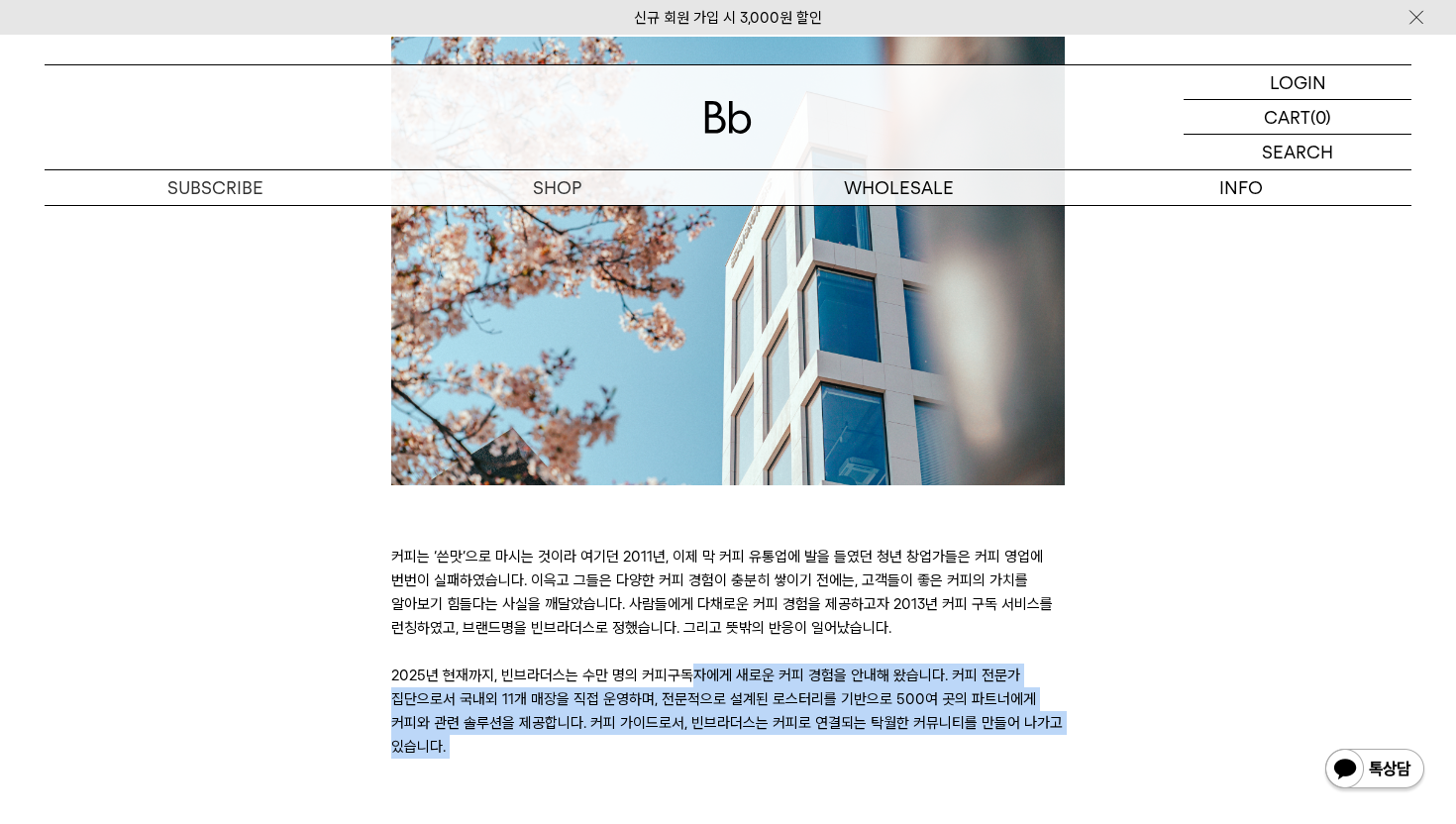 click on "커피는 ‘쓴맛’으로 마시는 것이라 여기던 2011년, 이제 막 커피 유통업에 발을 들였던 청년 창업가들은 커피 영업에 번번이 실패하였습니다. 이윽고 그들은 다양한 커피 경험이 충분히 쌓이기 전에는, 고객들이 좋은 커피의 가치를 알아보기 힘들다는 사실을 깨달았습니다. 사람들에게 다채로운 커피 경험을 제공하고자 2013년 커피 구독 서비스를 런칭하였고, 브랜드명을 빈브라더스로 정했습니다. 그리고 뜻밖의 반응이 일어났습니다." at bounding box center (728, 652) 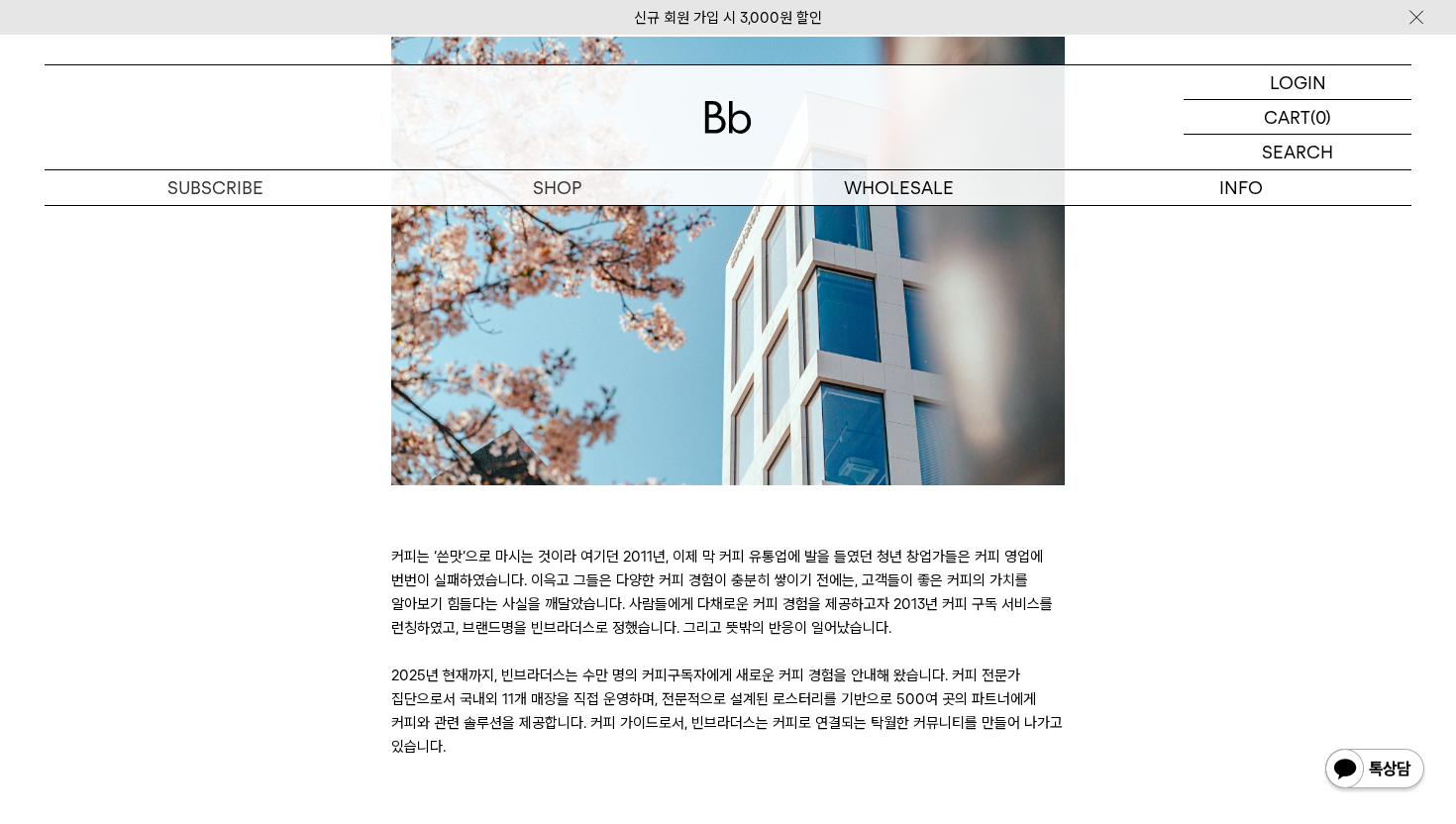 click on "커피는 ‘쓴맛’으로 마시는 것이라 여기던 2011년, 이제 막 커피 유통업에 발을 들였던 청년 창업가들은 커피 영업에 번번이 실패하였습니다. 이윽고 그들은 다양한 커피 경험이 충분히 쌓이기 전에는, 고객들이 좋은 커피의 가치를 알아보기 힘들다는 사실을 깨달았습니다. 사람들에게 다채로운 커피 경험을 제공하고자 2013년 커피 구독 서비스를 런칭하였고, 브랜드명을 빈브라더스로 정했습니다. 그리고 뜻밖의 반응이 일어났습니다." at bounding box center [728, 652] 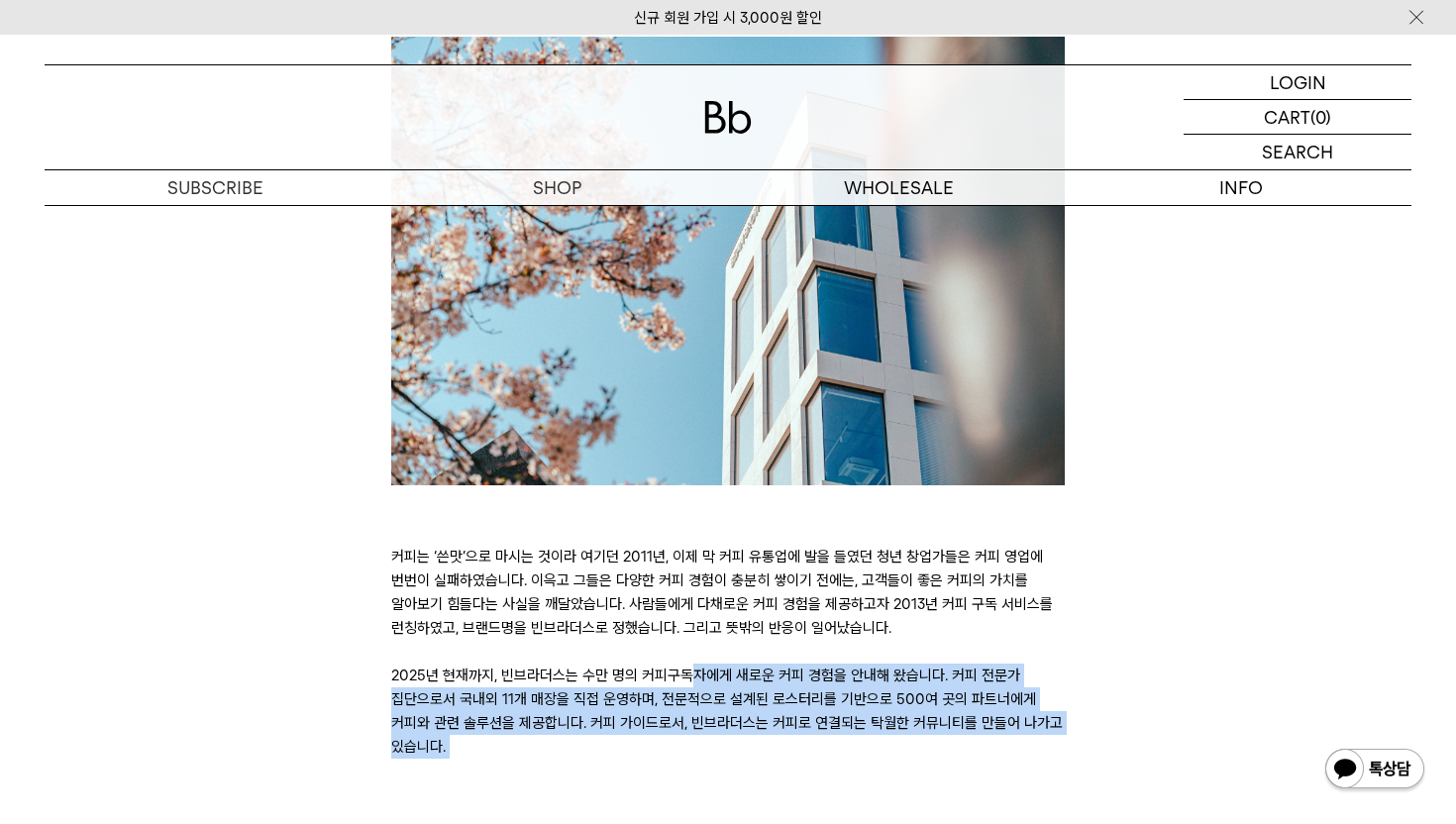 click on "커피는 ‘쓴맛’으로 마시는 것이라 여기던 2011년, 이제 막 커피 유통업에 발을 들였던 청년 창업가들은 커피 영업에 번번이 실패하였습니다. 이윽고 그들은 다양한 커피 경험이 충분히 쌓이기 전에는, 고객들이 좋은 커피의 가치를 알아보기 힘들다는 사실을 깨달았습니다. 사람들에게 다채로운 커피 경험을 제공하고자 2013년 커피 구독 서비스를 런칭하였고, 브랜드명을 빈브라더스로 정했습니다. 그리고 뜻밖의 반응이 일어났습니다." at bounding box center [728, 652] 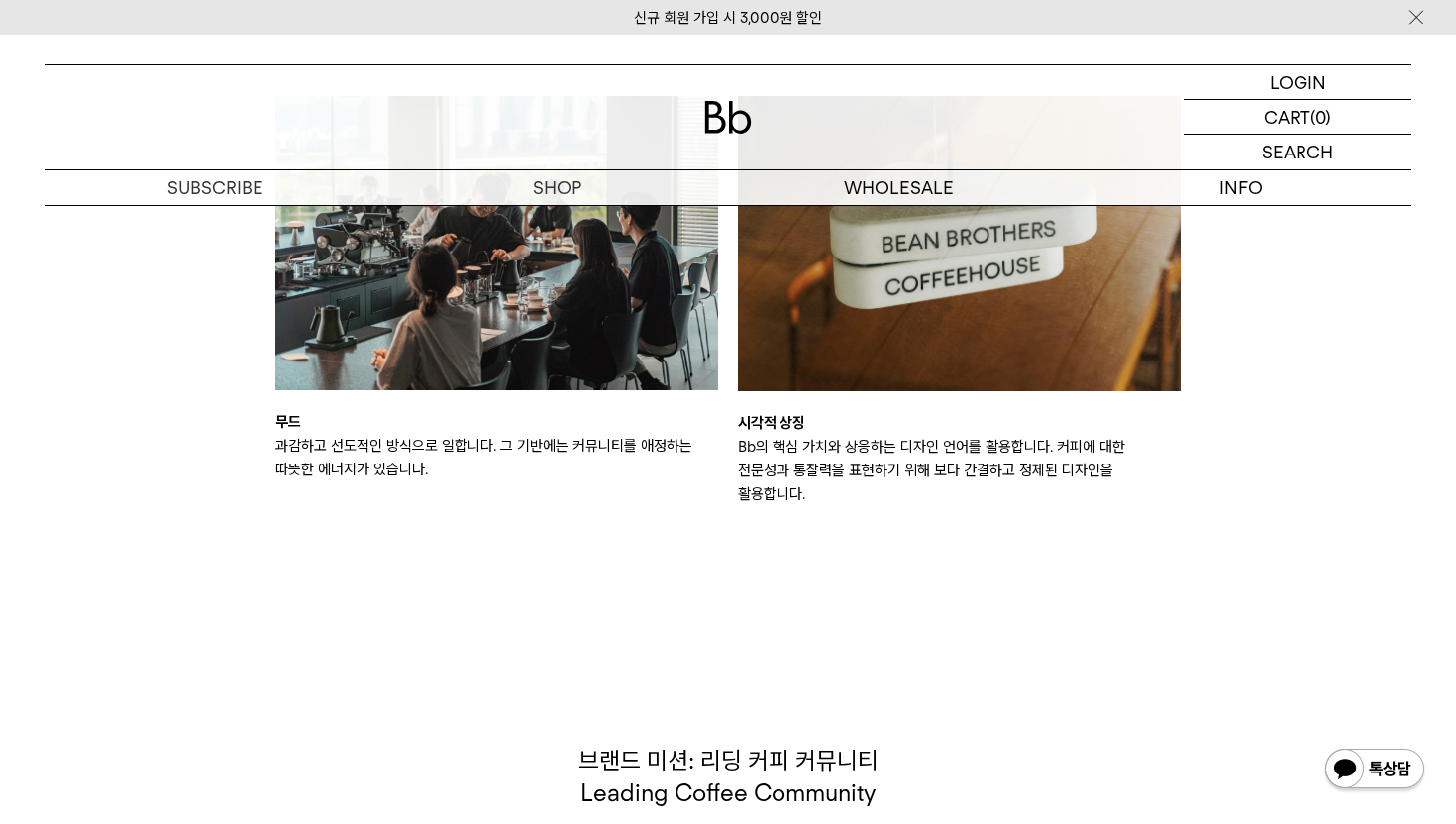 scroll, scrollTop: 3362, scrollLeft: 0, axis: vertical 